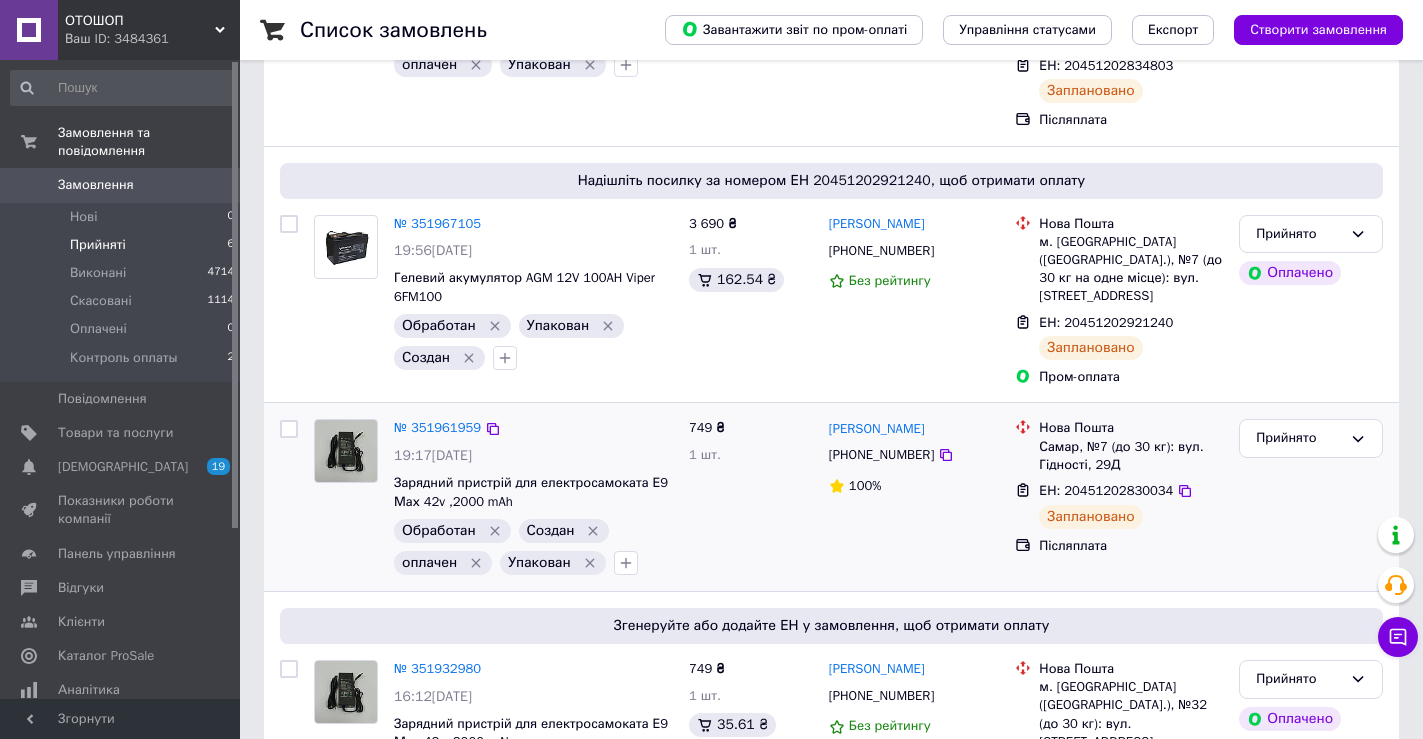 scroll, scrollTop: 858, scrollLeft: 0, axis: vertical 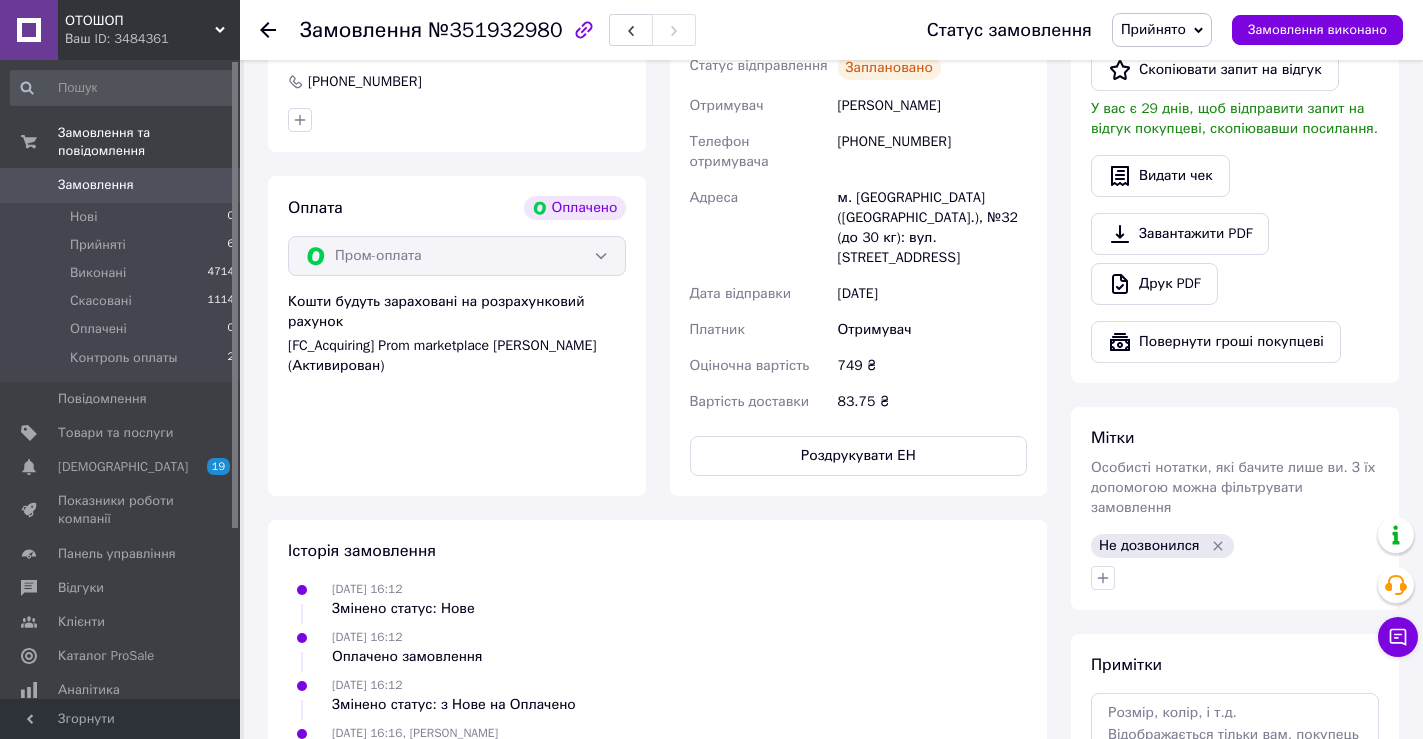 click 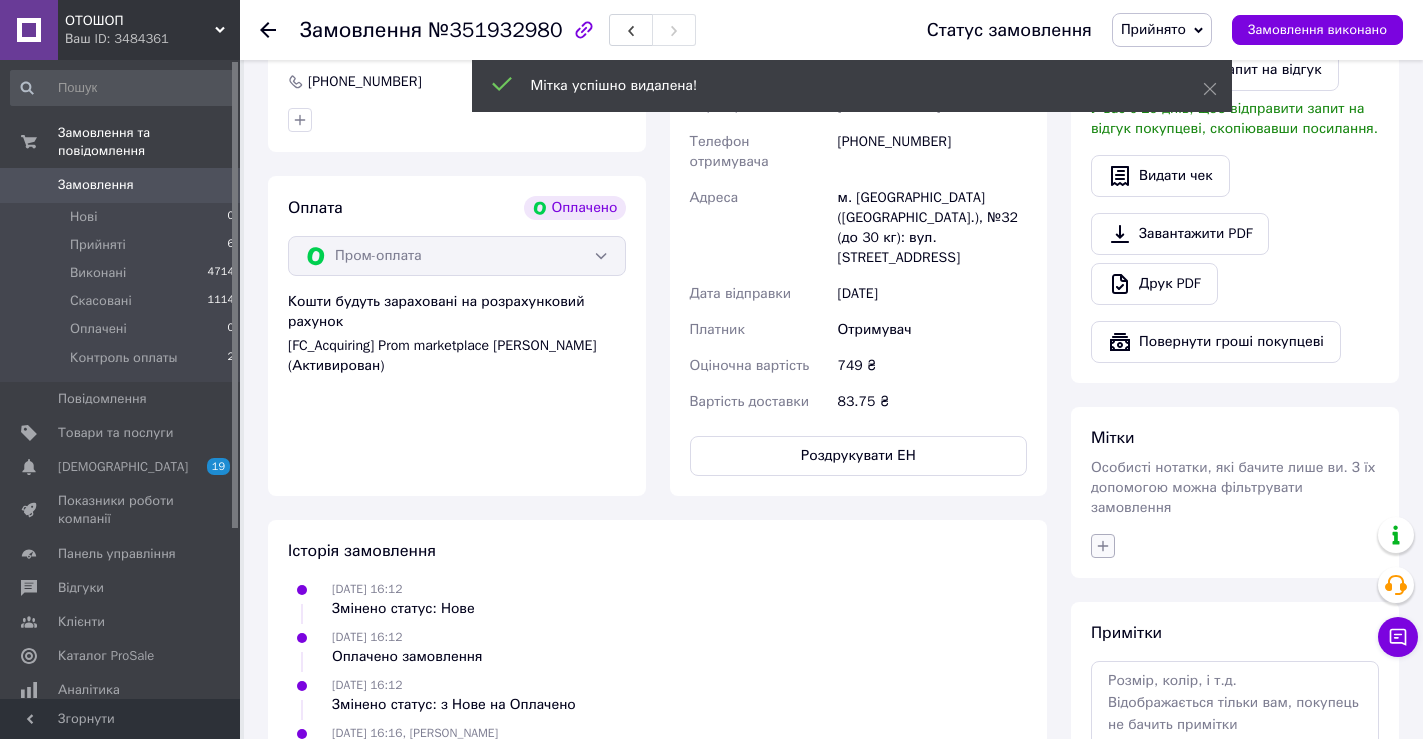 click 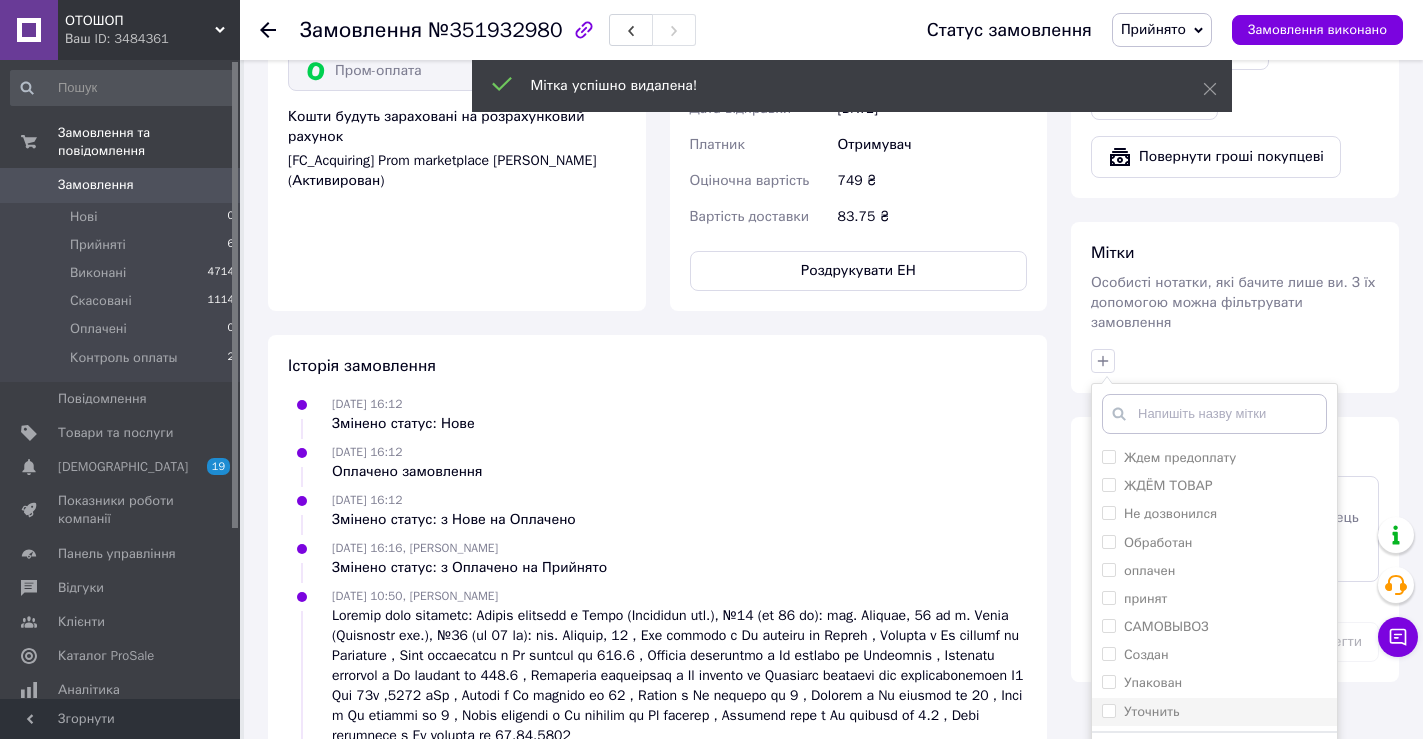 scroll, scrollTop: 941, scrollLeft: 0, axis: vertical 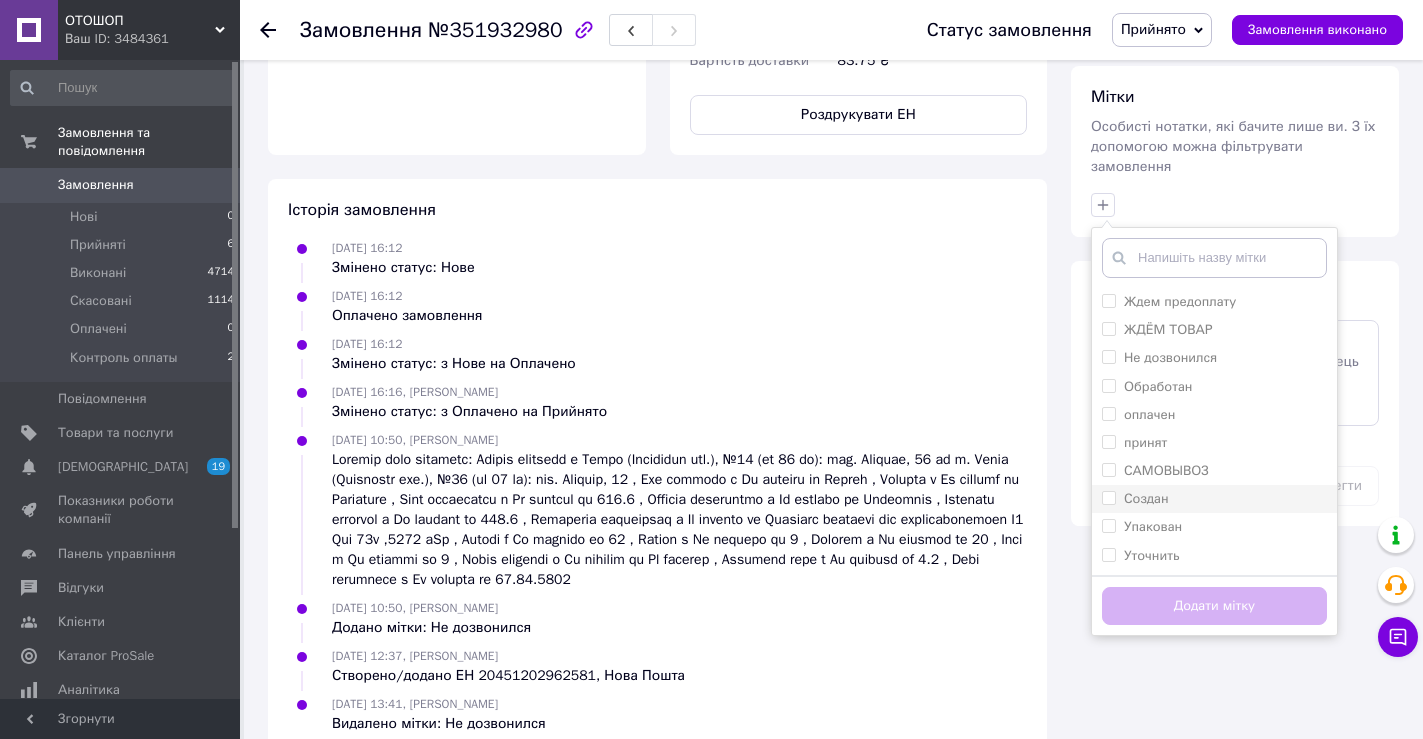 click on "Создан" at bounding box center [1146, 498] 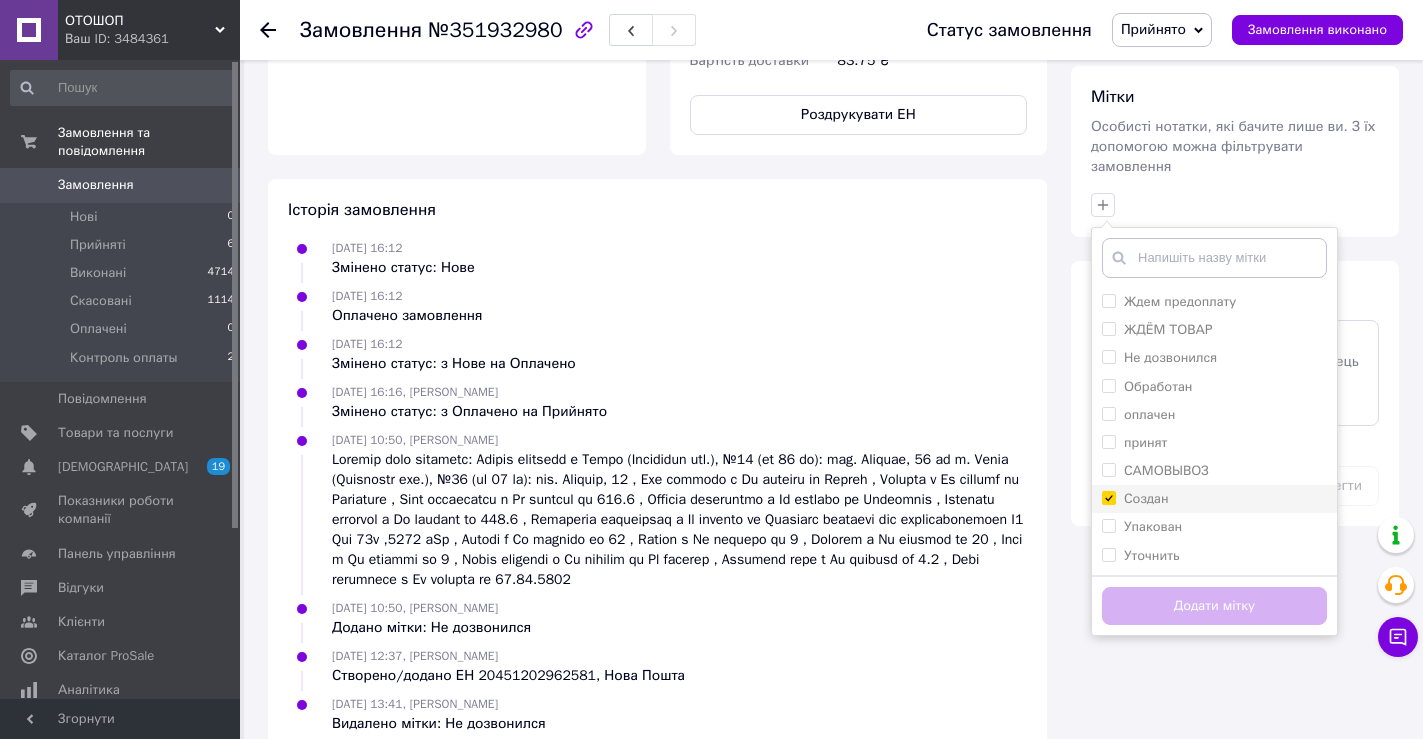 checkbox on "true" 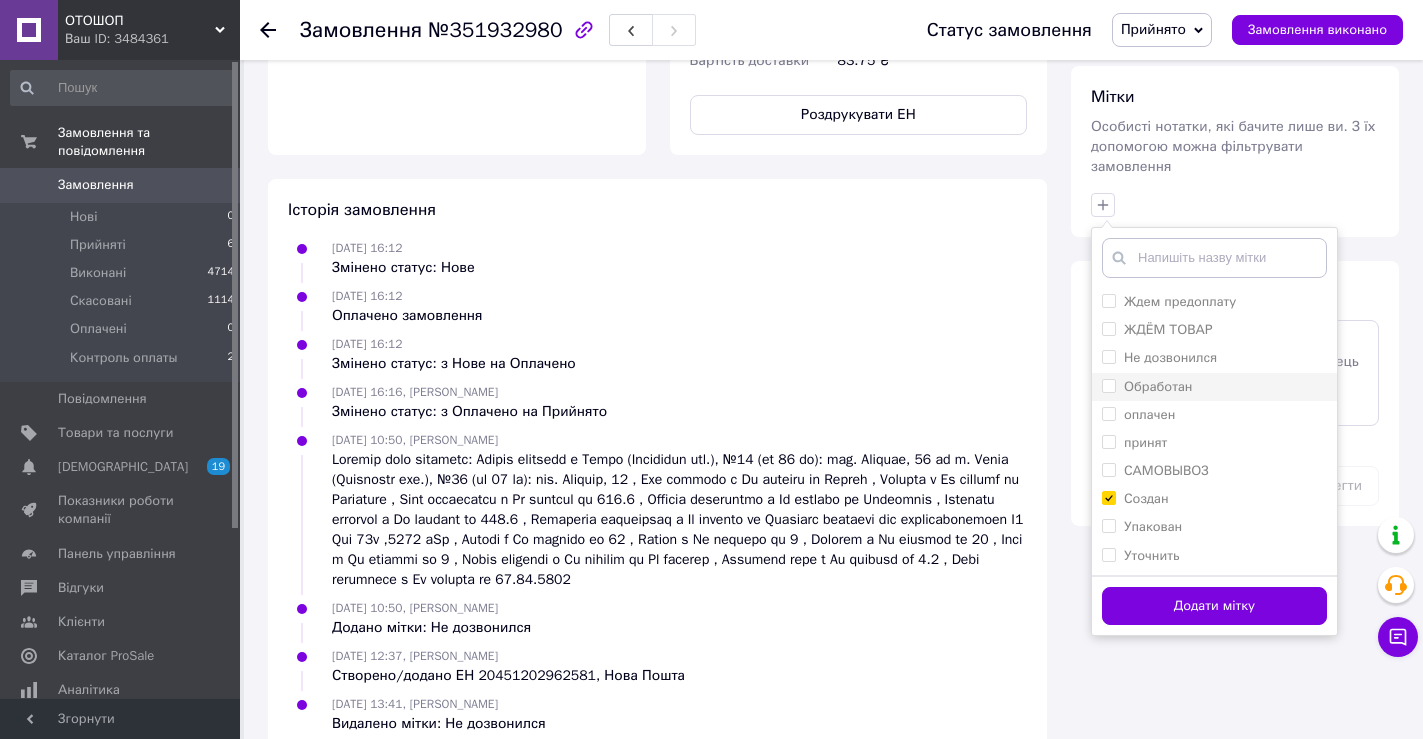 click on "Обработан" at bounding box center (1158, 386) 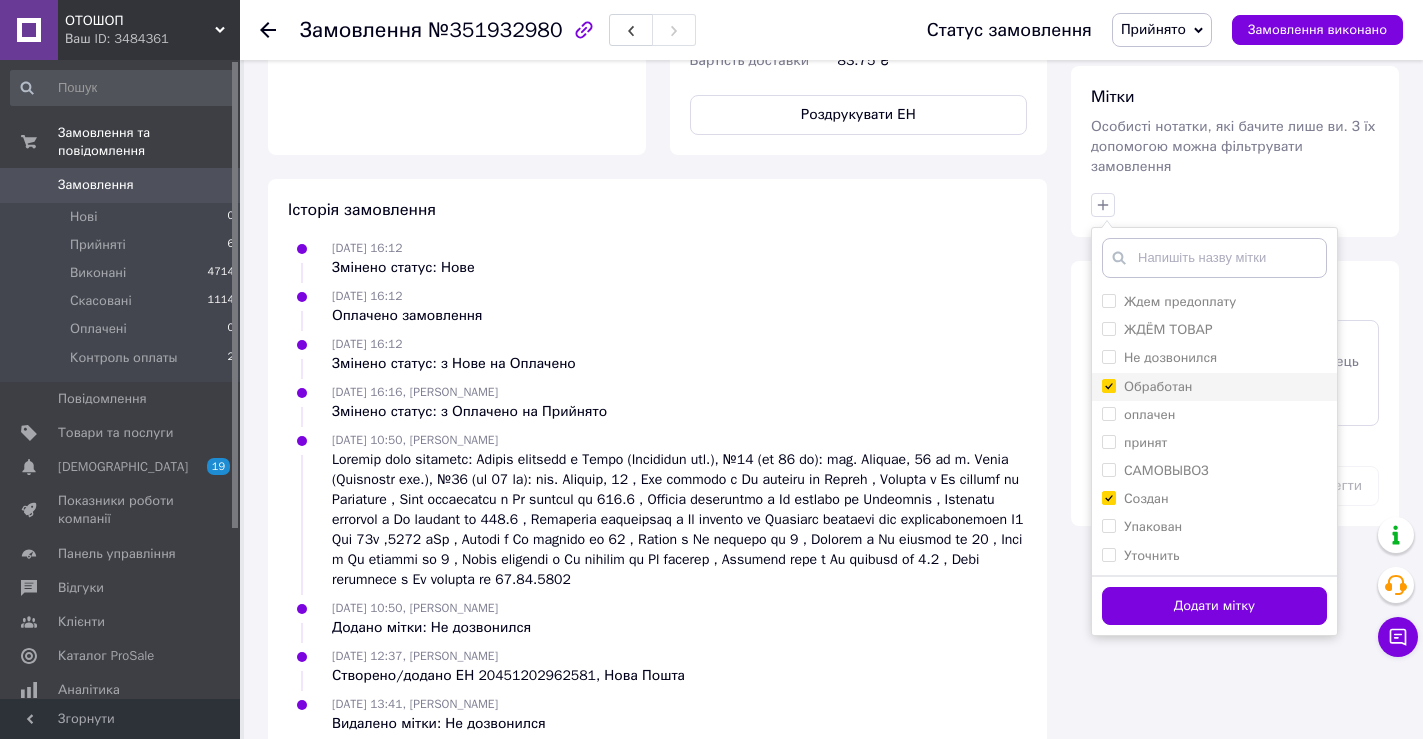 checkbox on "true" 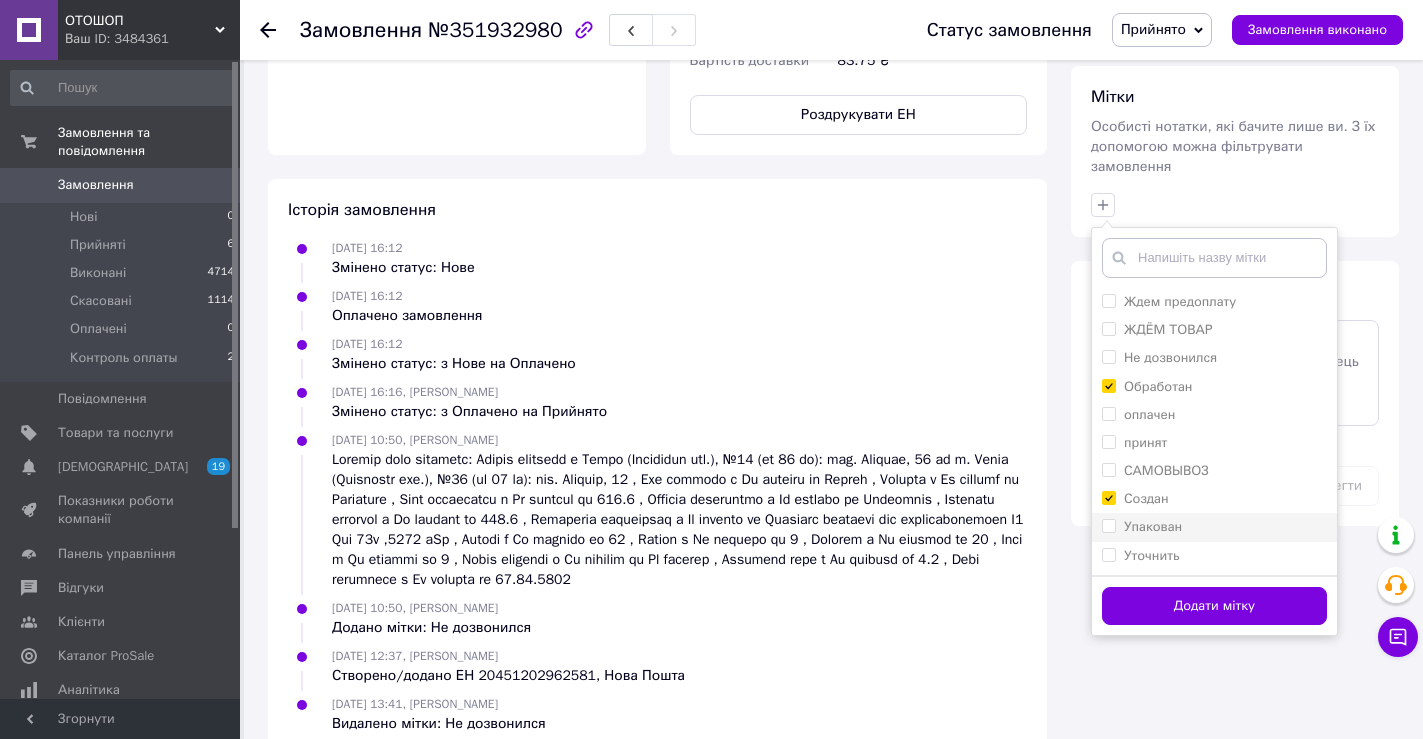 click on "Упакован" at bounding box center [1214, 527] 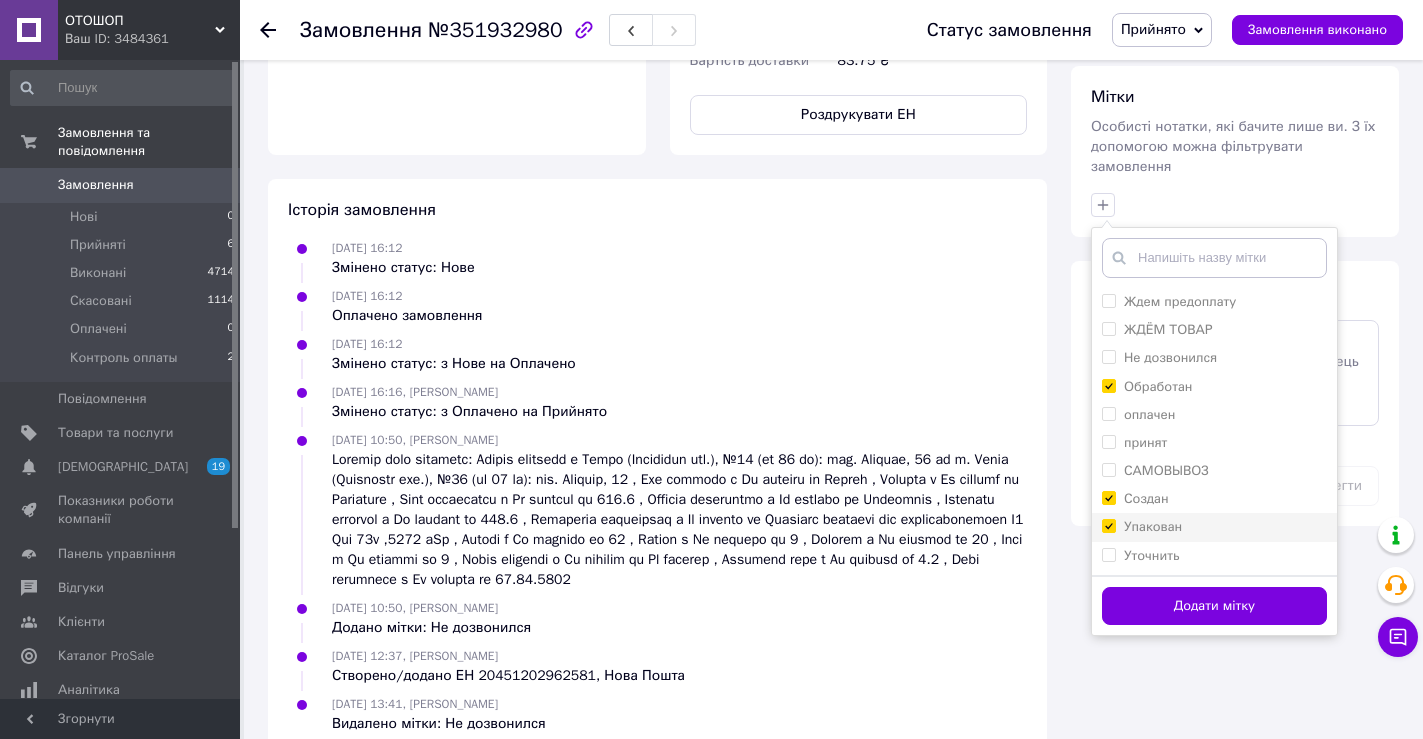 checkbox on "true" 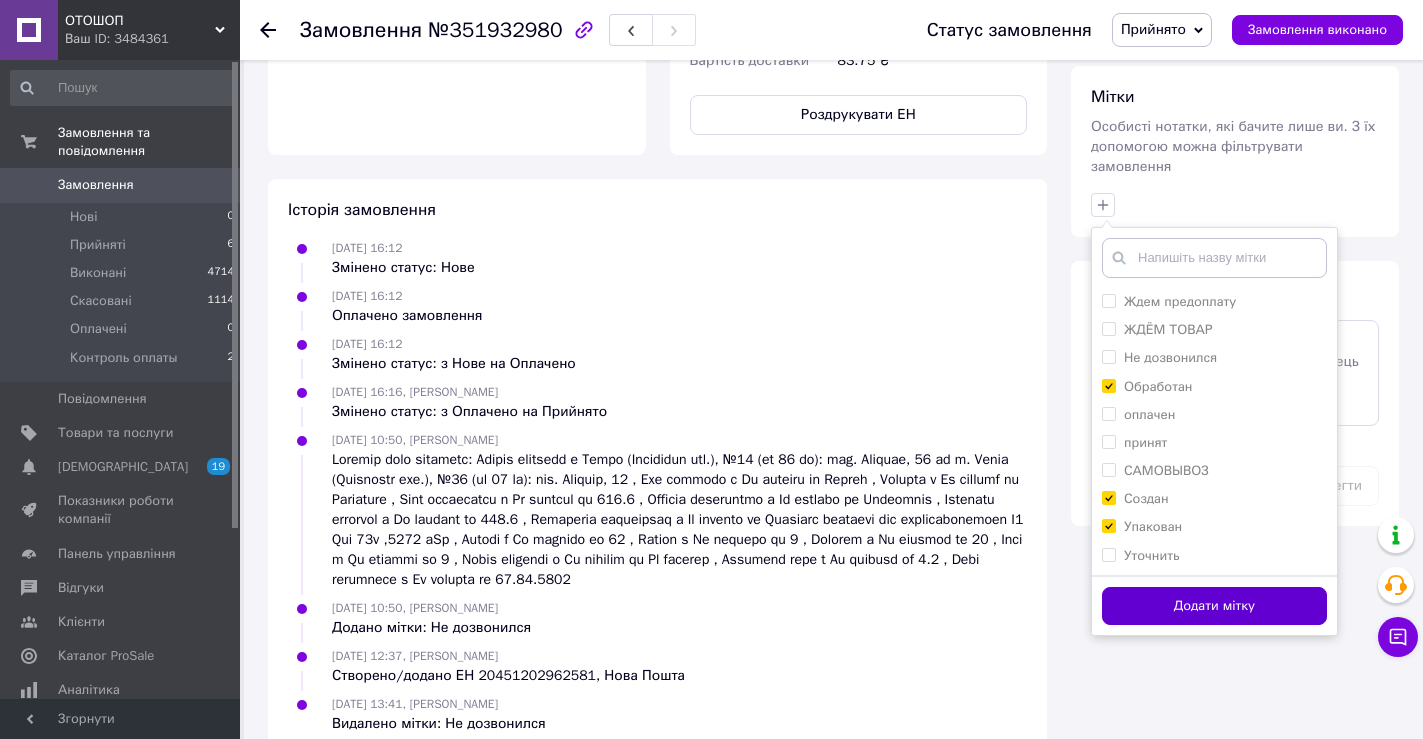 click on "Додати мітку" at bounding box center (1214, 606) 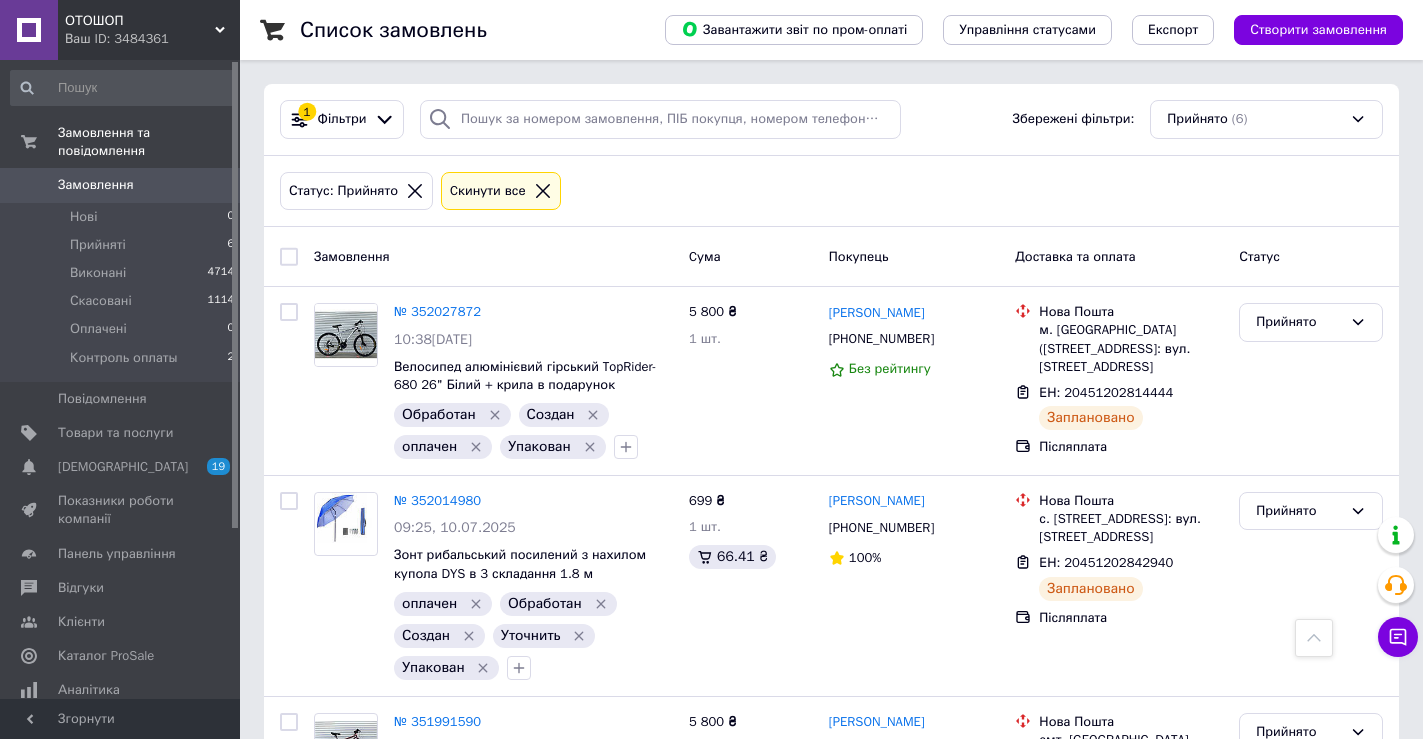 scroll, scrollTop: 858, scrollLeft: 0, axis: vertical 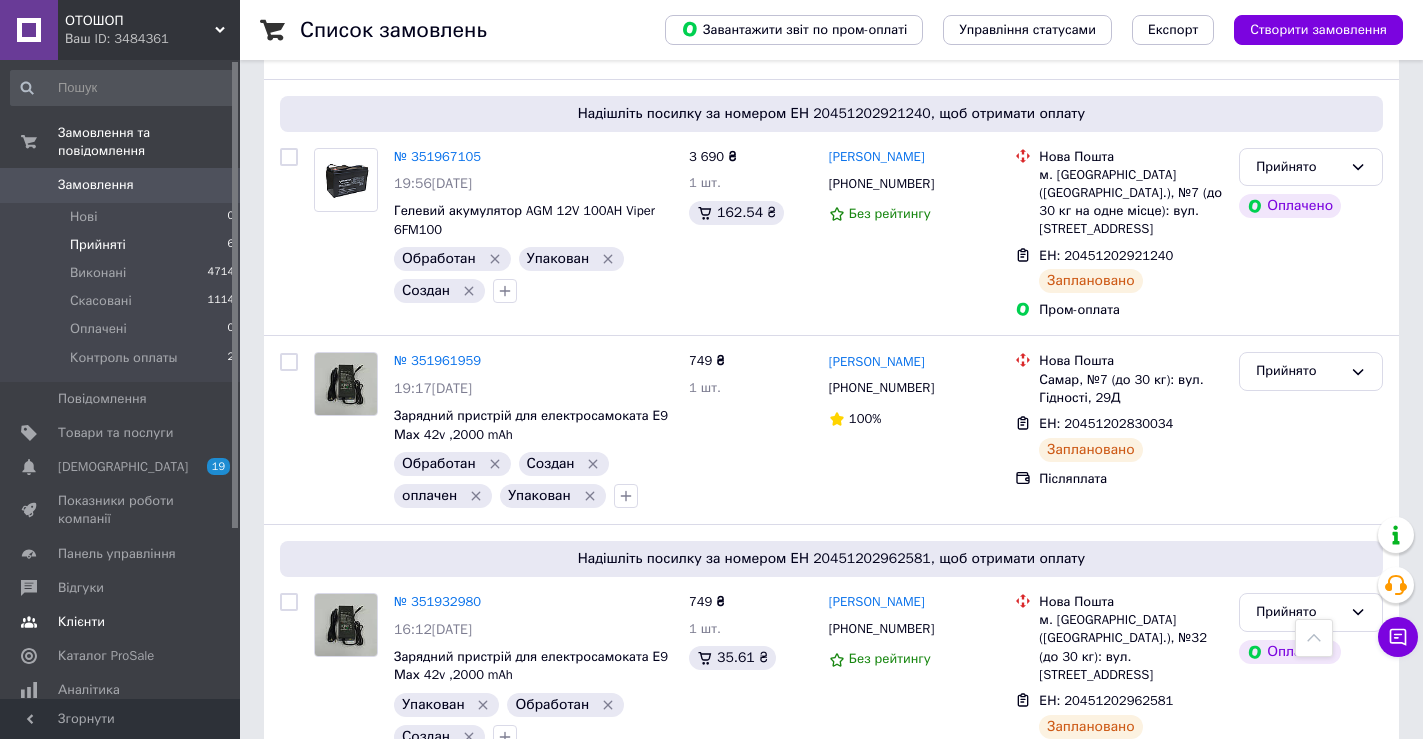 click at bounding box center [29, 622] 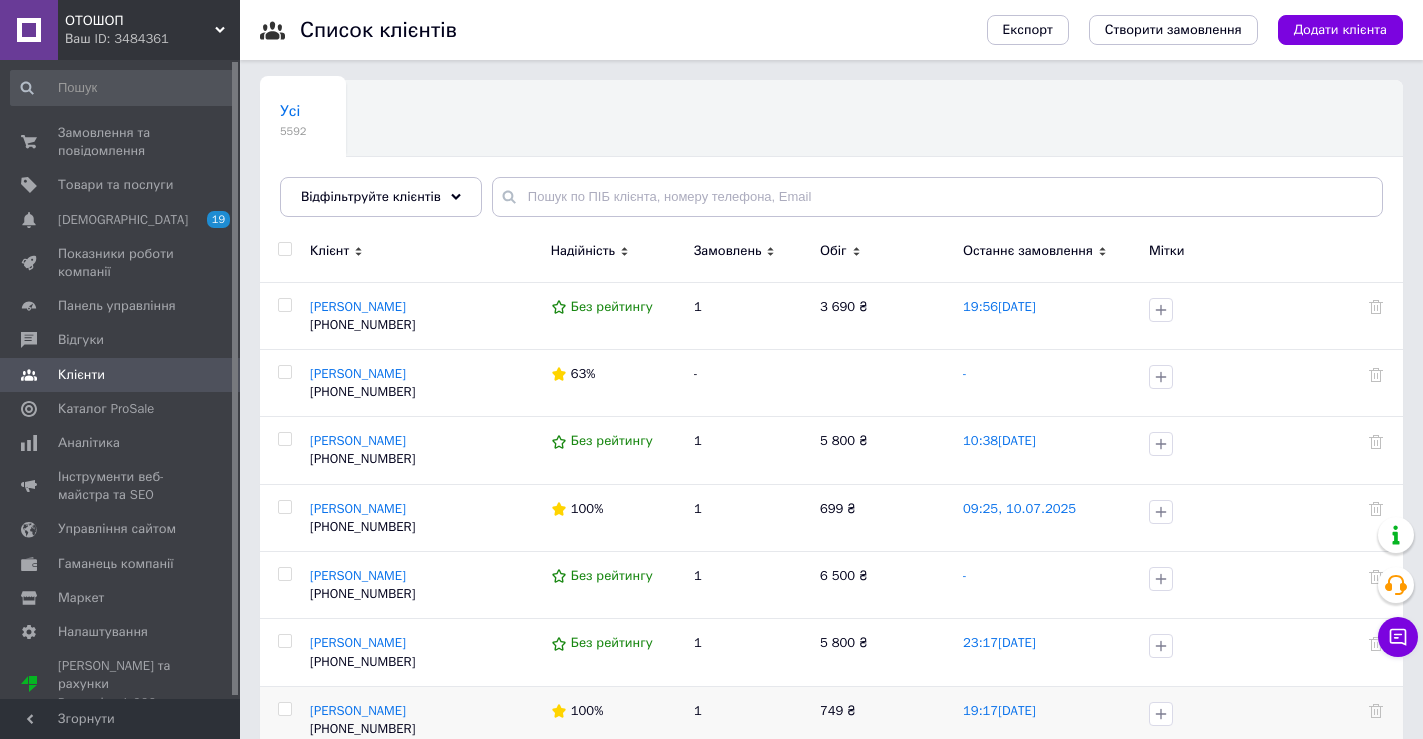 scroll, scrollTop: 858, scrollLeft: 0, axis: vertical 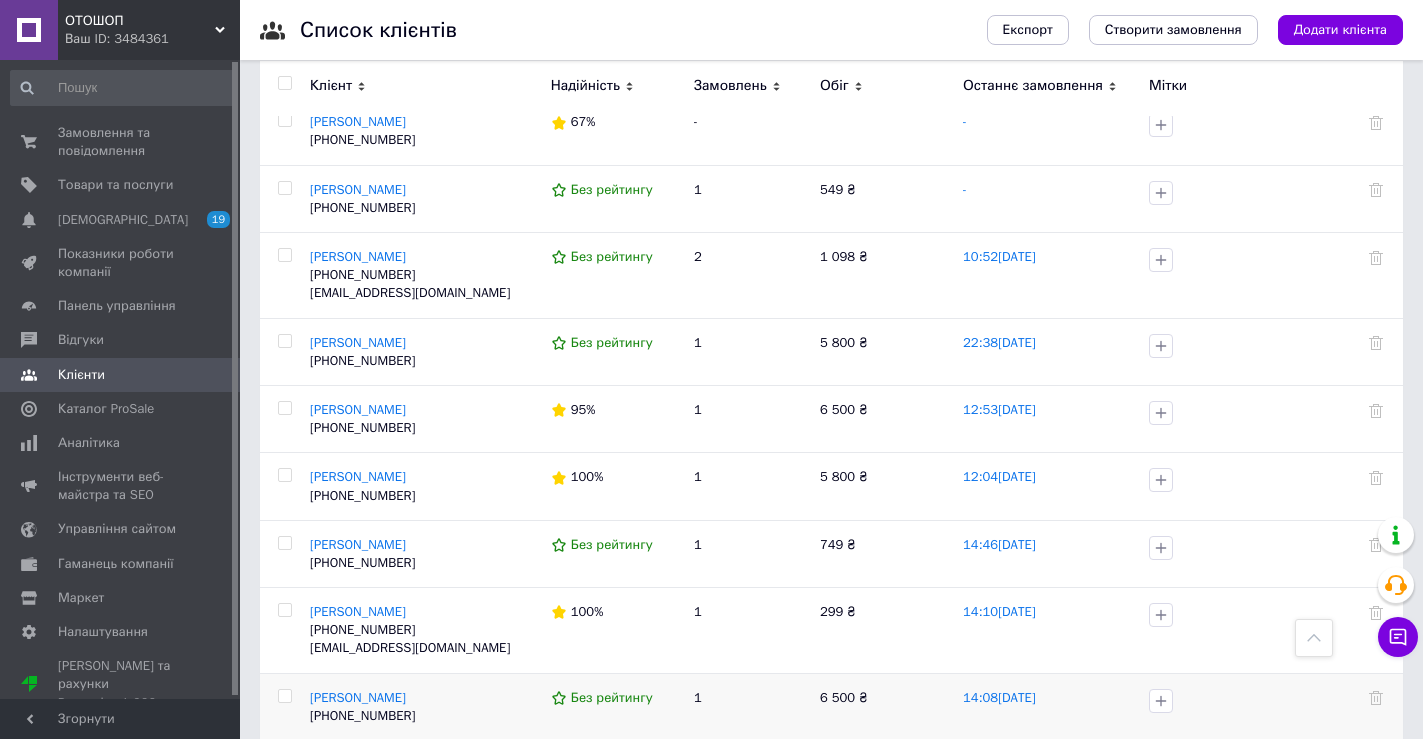 click on "1" at bounding box center (747, 706) 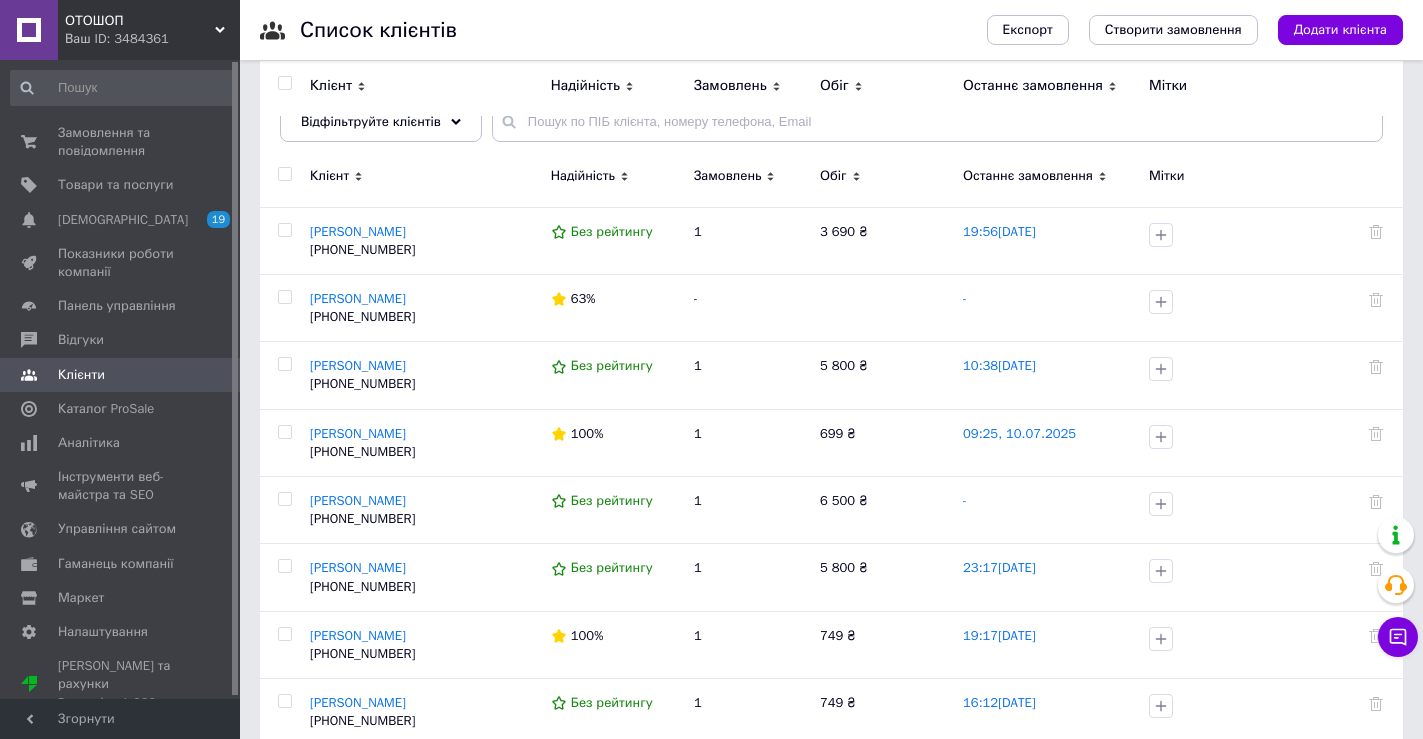 scroll, scrollTop: 0, scrollLeft: 0, axis: both 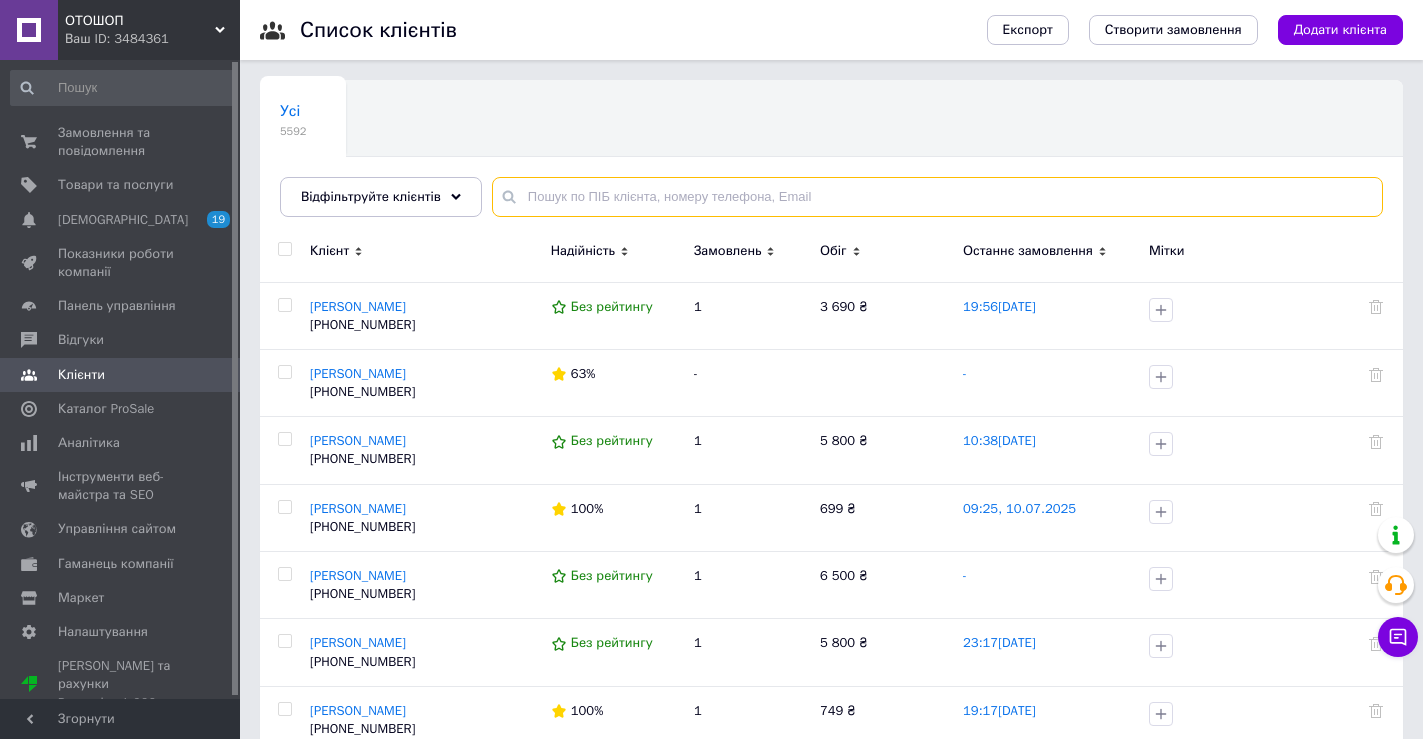click at bounding box center (937, 197) 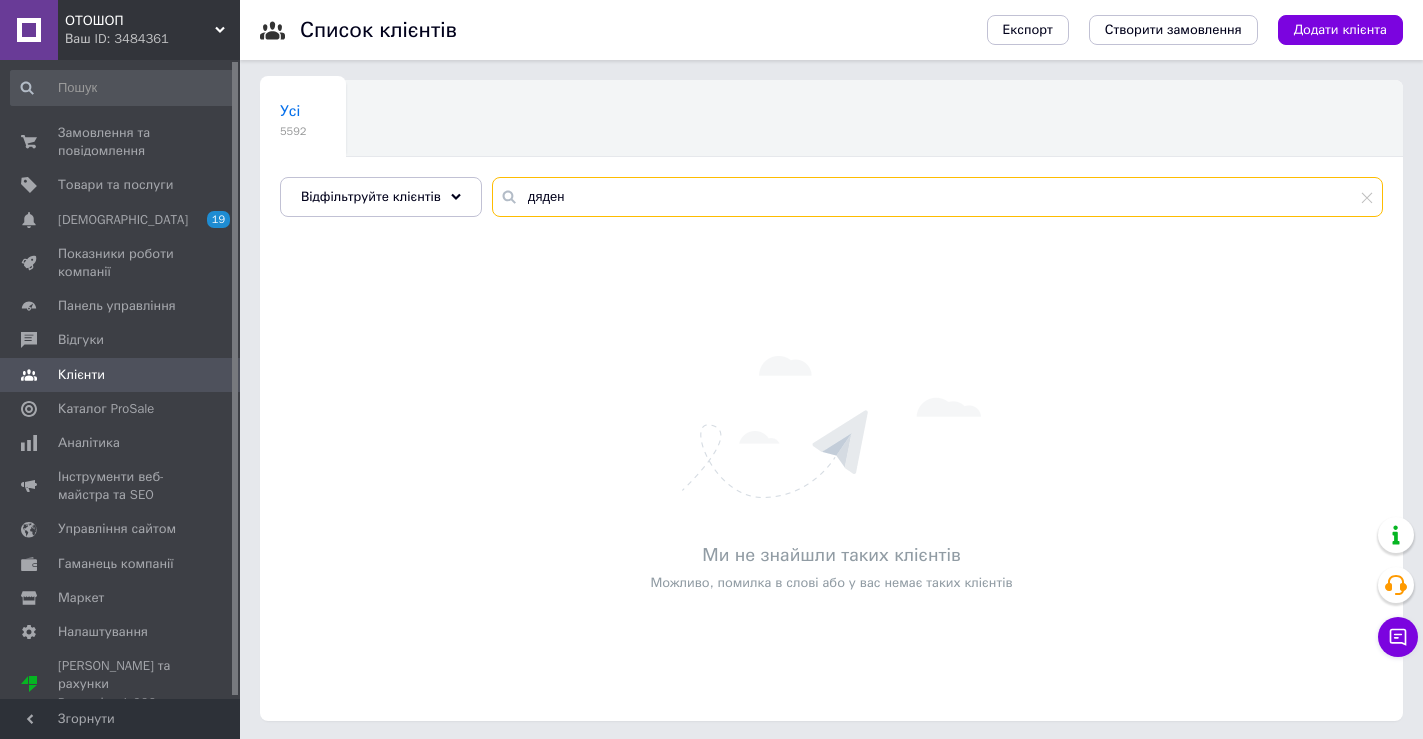 type on "дяден" 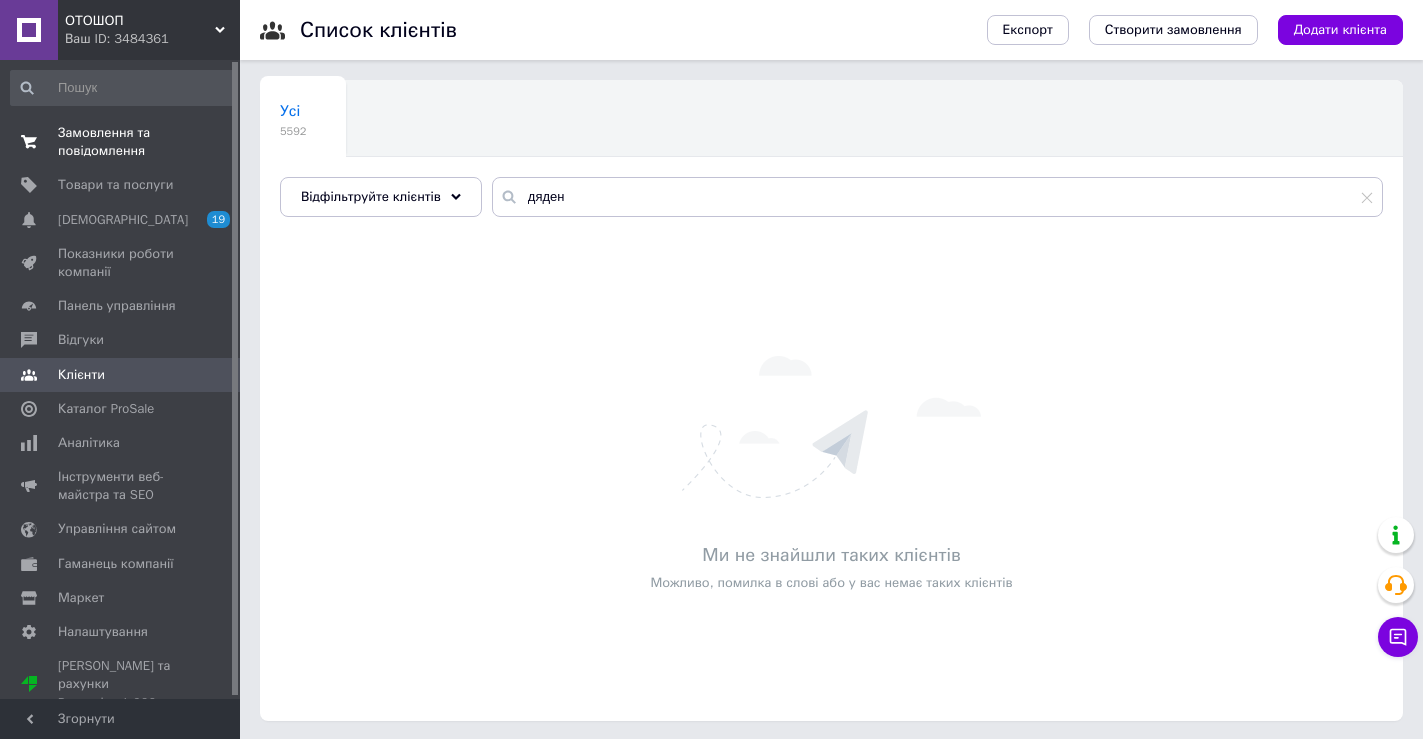 click on "Замовлення та повідомлення" at bounding box center (121, 142) 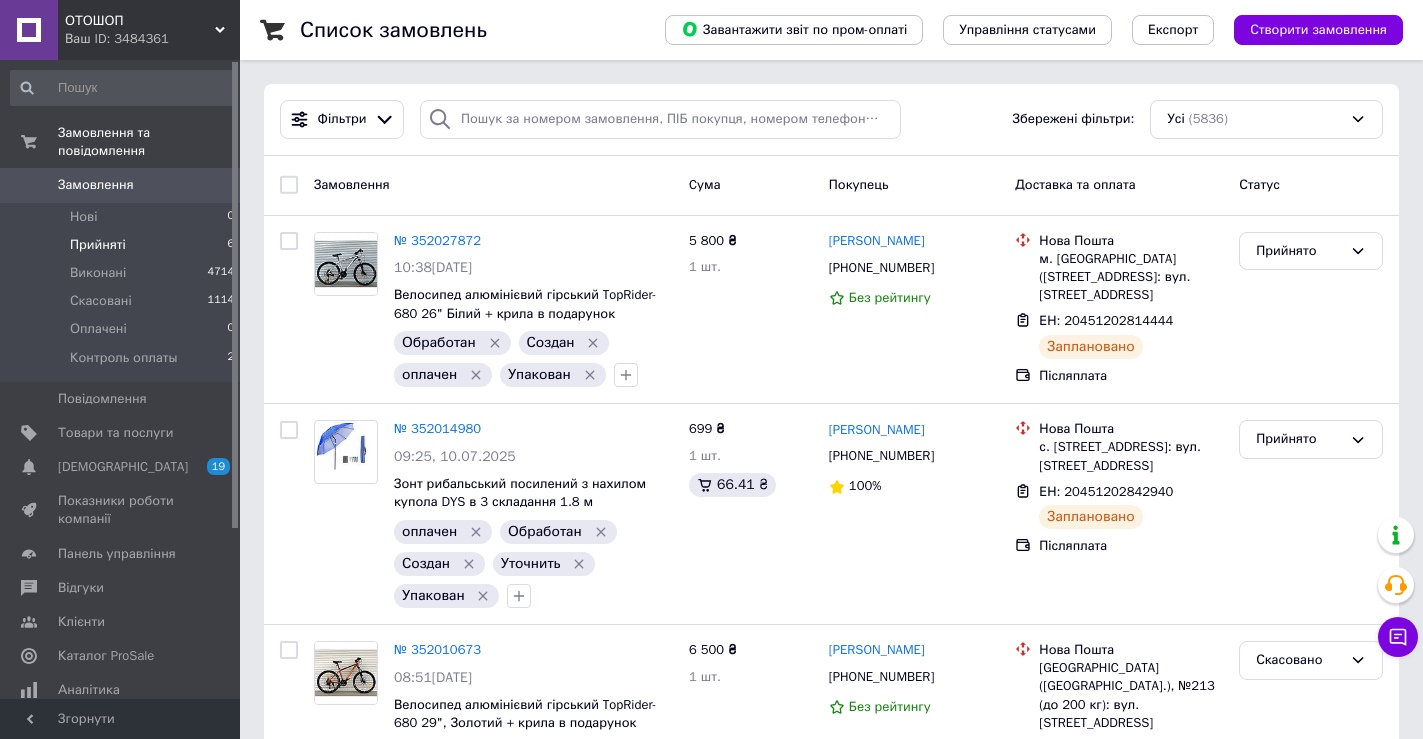 click on "Прийняті" at bounding box center (98, 245) 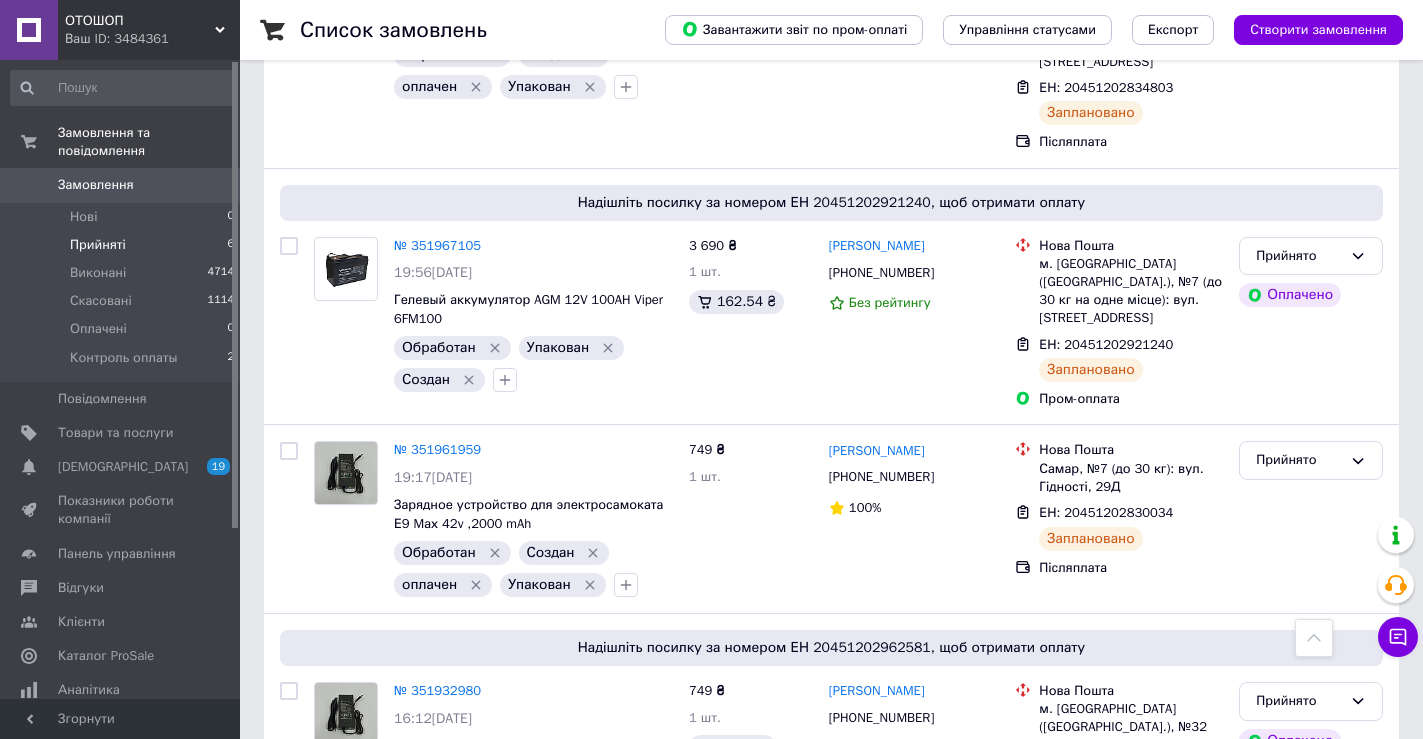 scroll, scrollTop: 890, scrollLeft: 0, axis: vertical 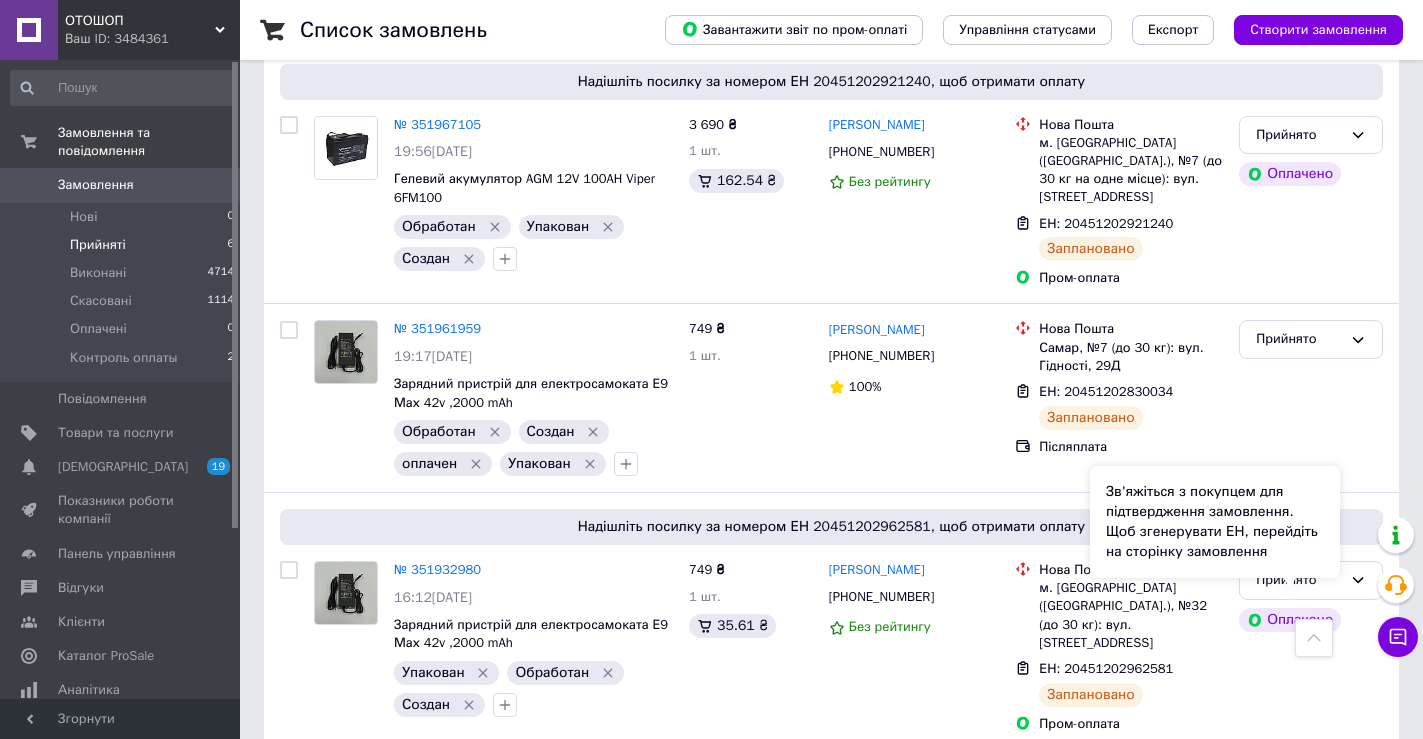 click on "Зв'яжіться з покупцем для підтвердження замовлення.
Щоб згенерувати ЕН, перейдіть на сторінку замовлення" at bounding box center [1215, 522] 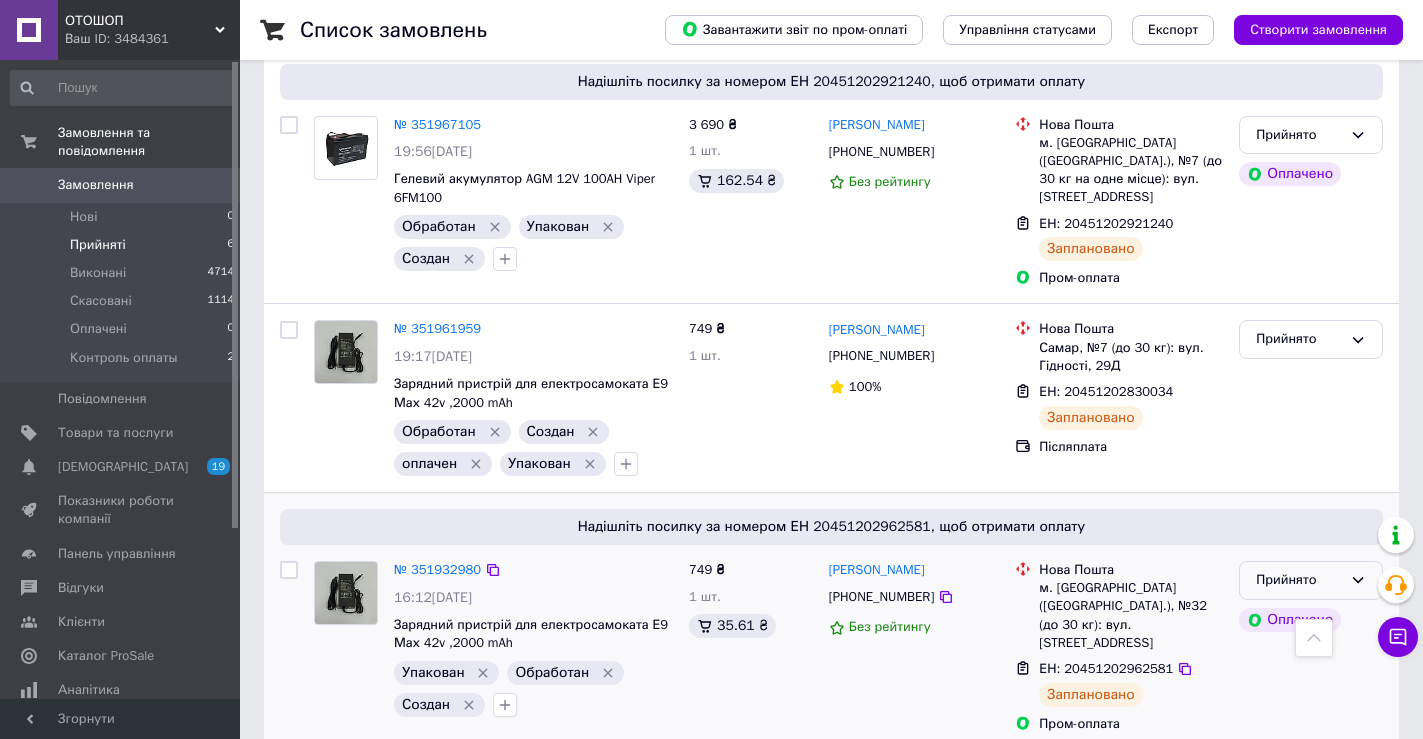 click 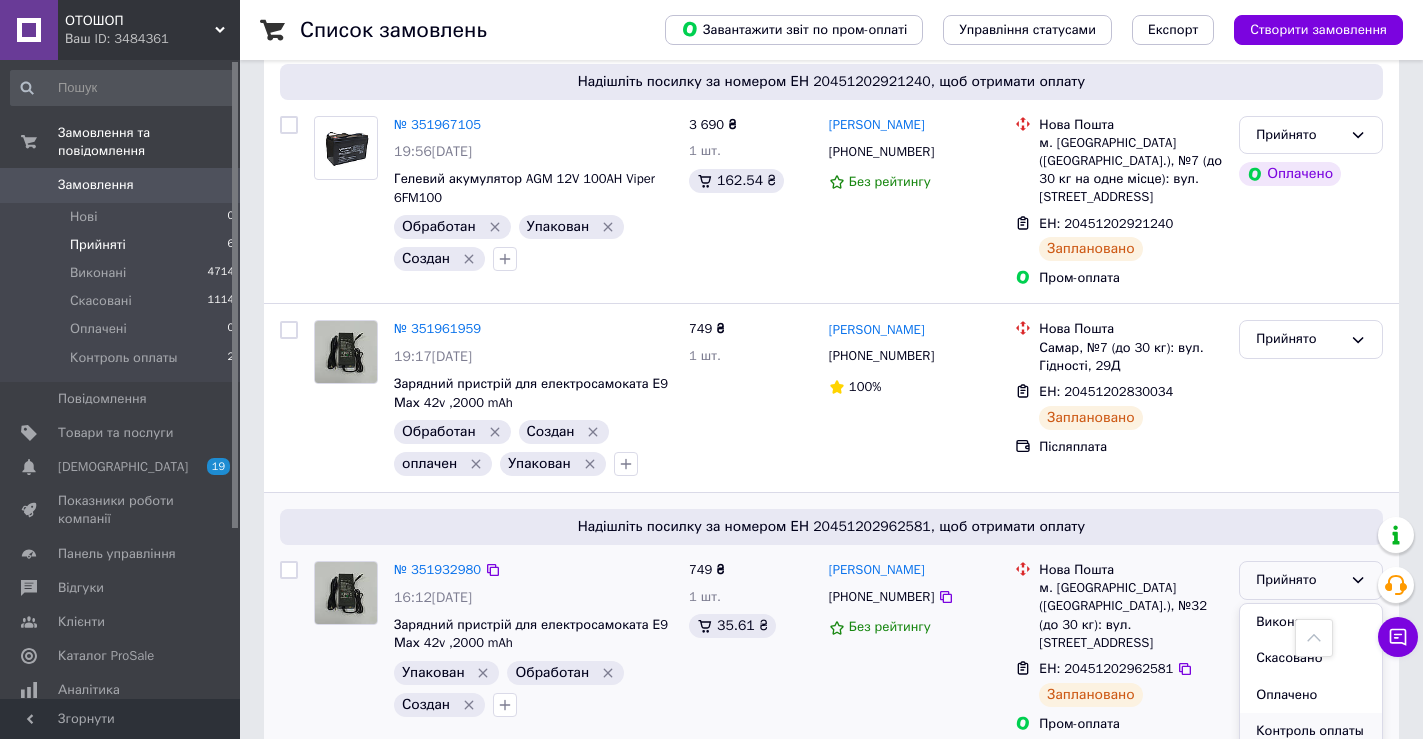 click on "Контроль оплаты" at bounding box center (1311, 731) 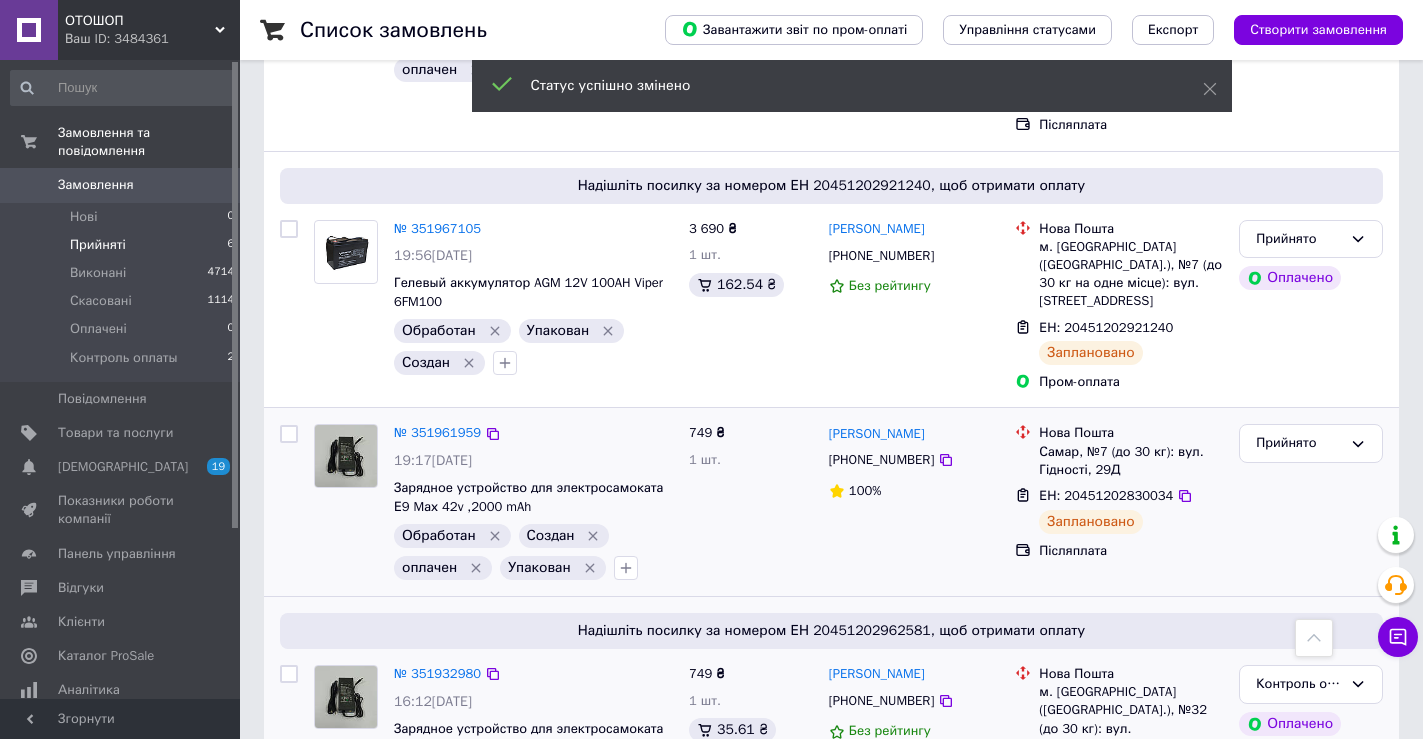 scroll, scrollTop: 890, scrollLeft: 0, axis: vertical 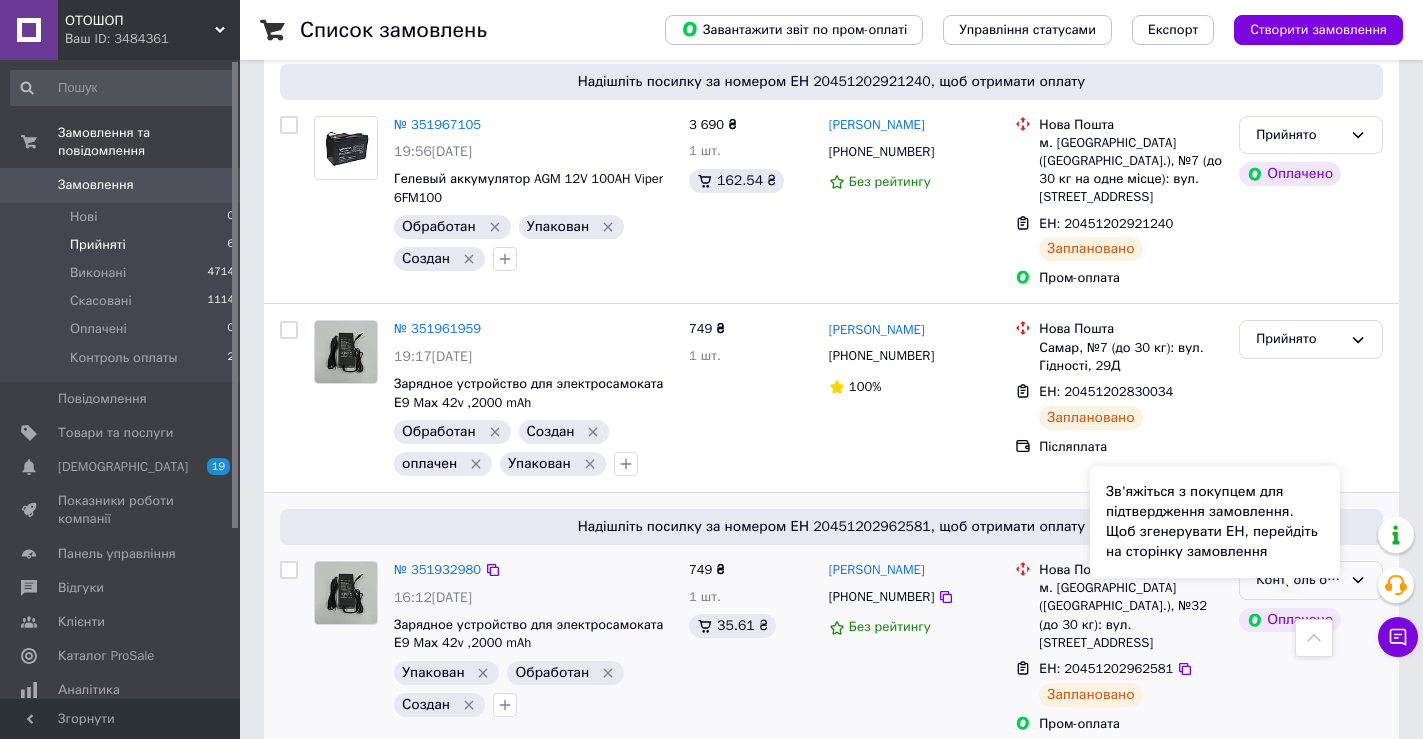 click on "Контроль оплаты" at bounding box center [1311, 580] 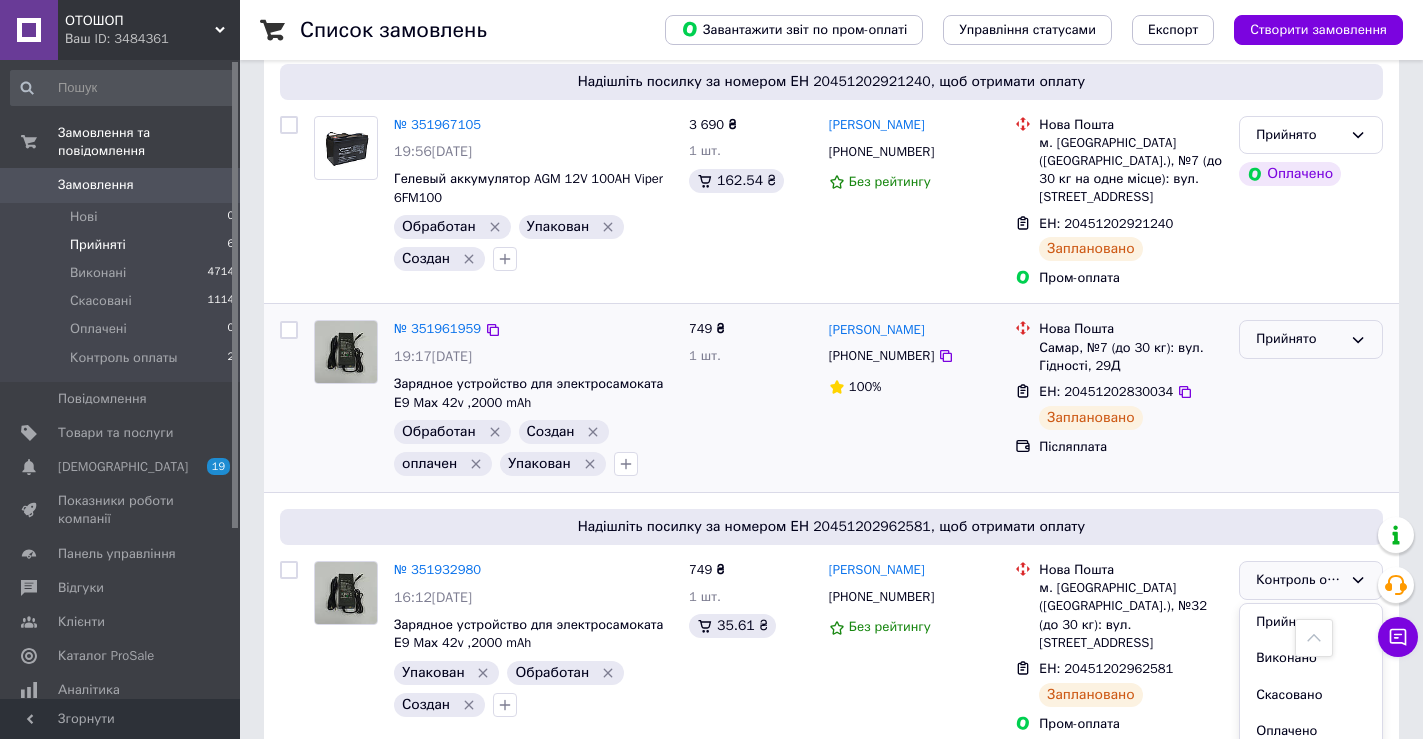 click on "Прийнято" at bounding box center [1299, 339] 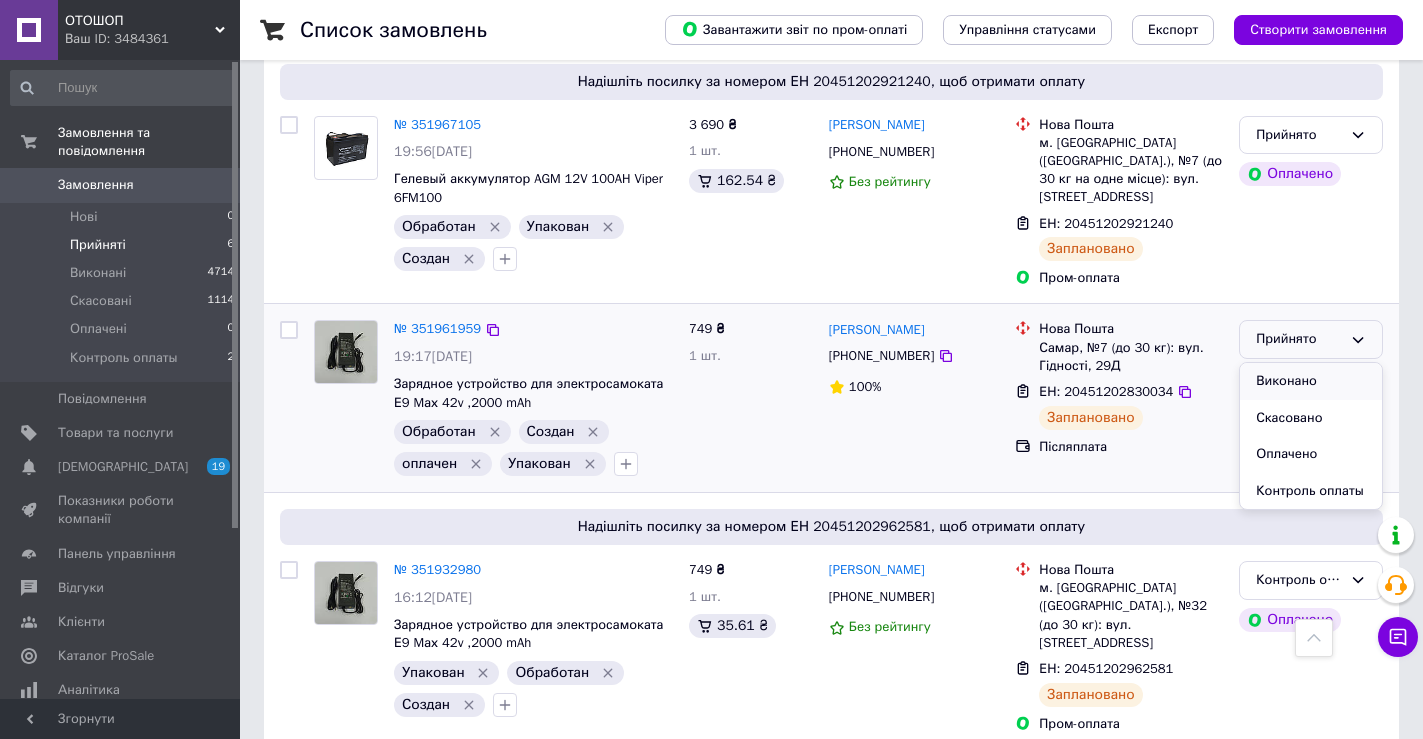 click on "Виконано" at bounding box center [1311, 381] 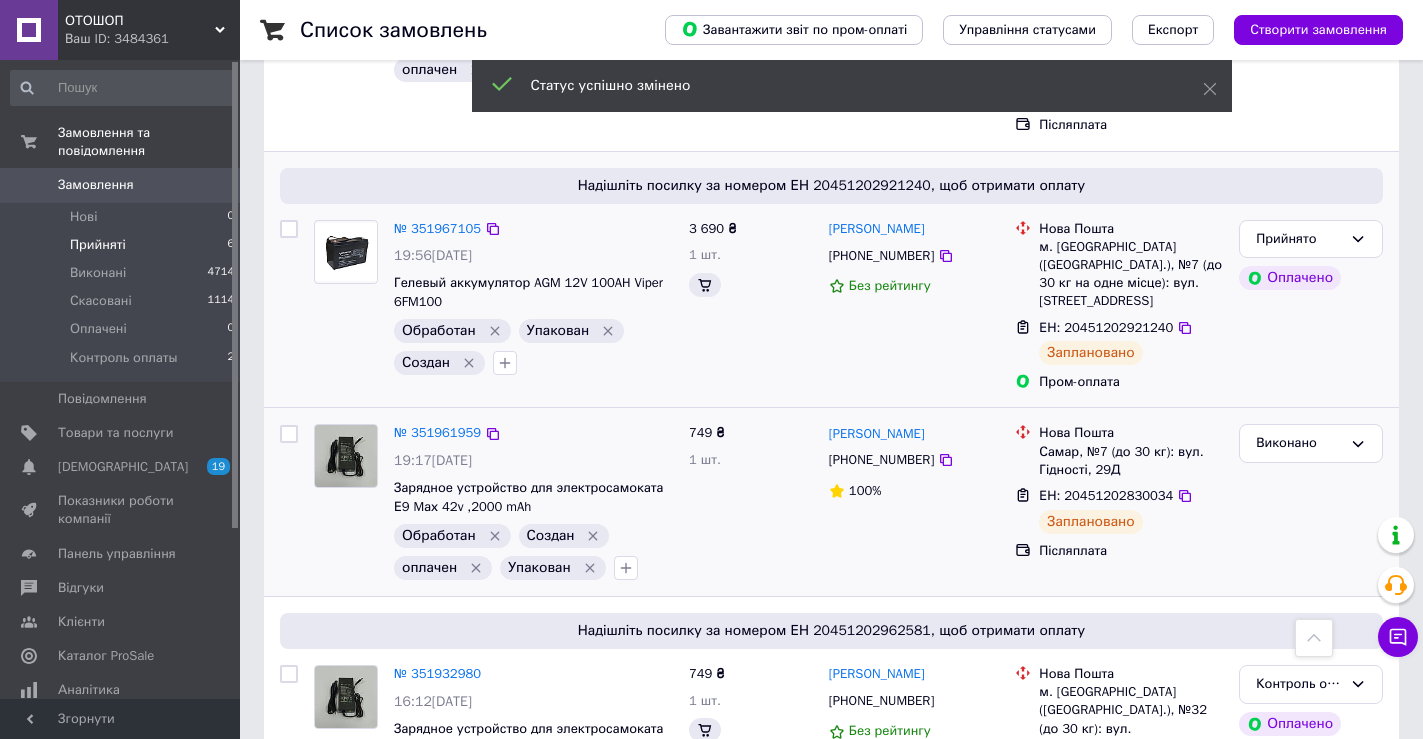 scroll, scrollTop: 790, scrollLeft: 0, axis: vertical 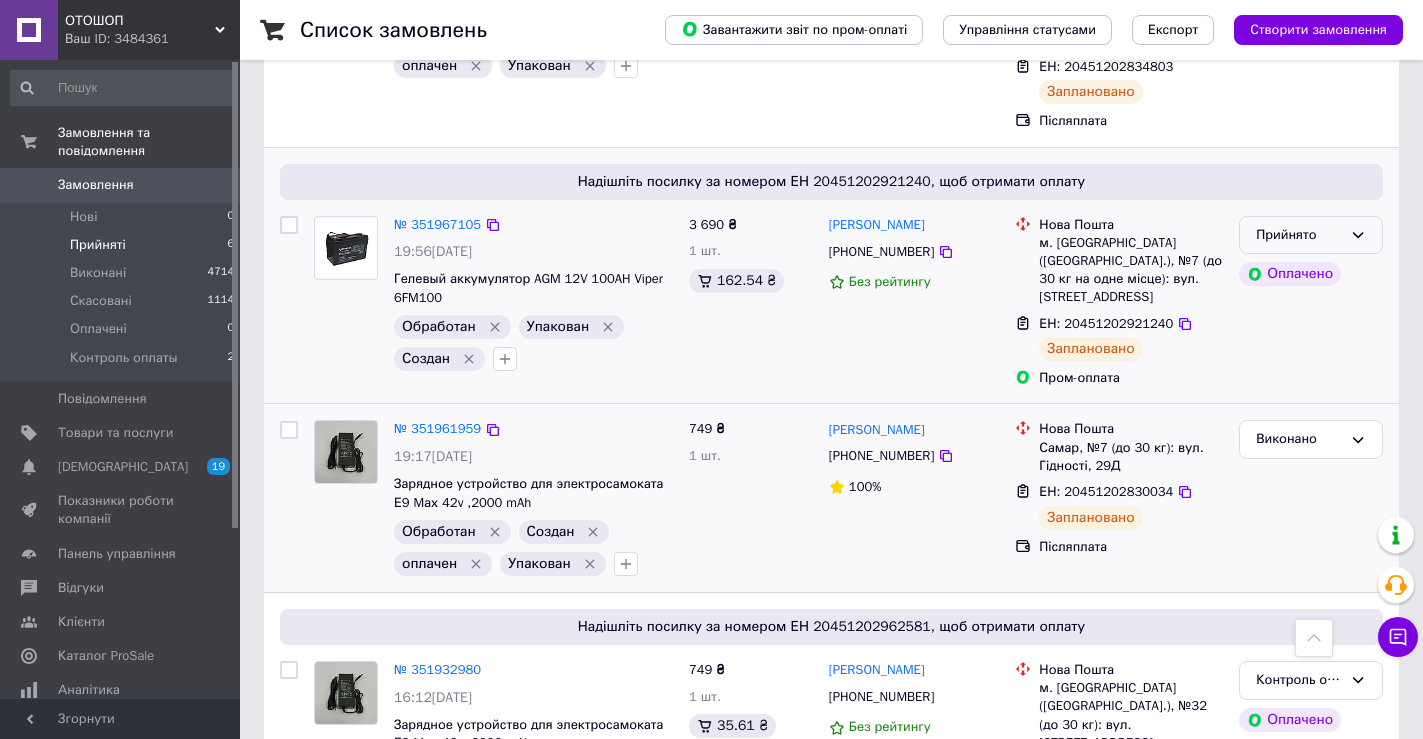 click on "Прийнято" at bounding box center (1299, 235) 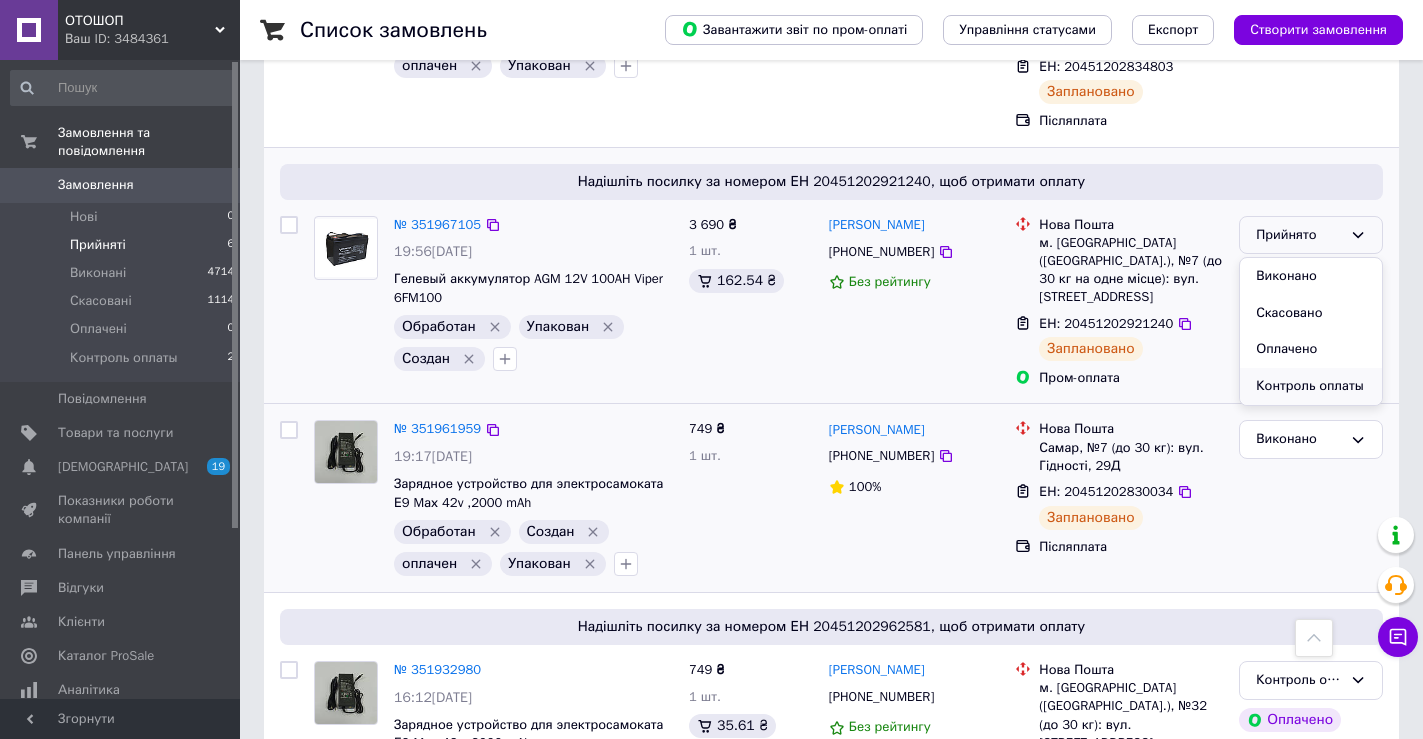 click on "Контроль оплаты" at bounding box center (1311, 386) 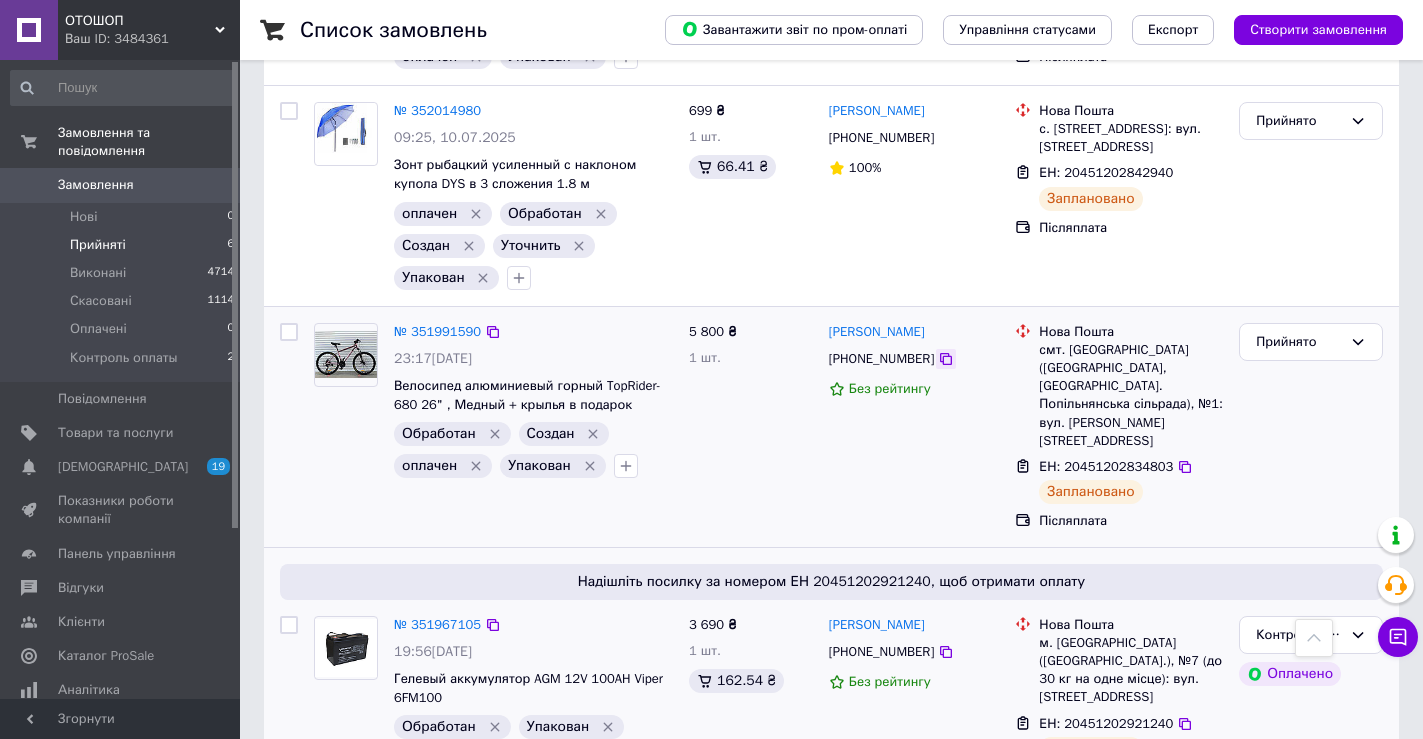 scroll, scrollTop: 290, scrollLeft: 0, axis: vertical 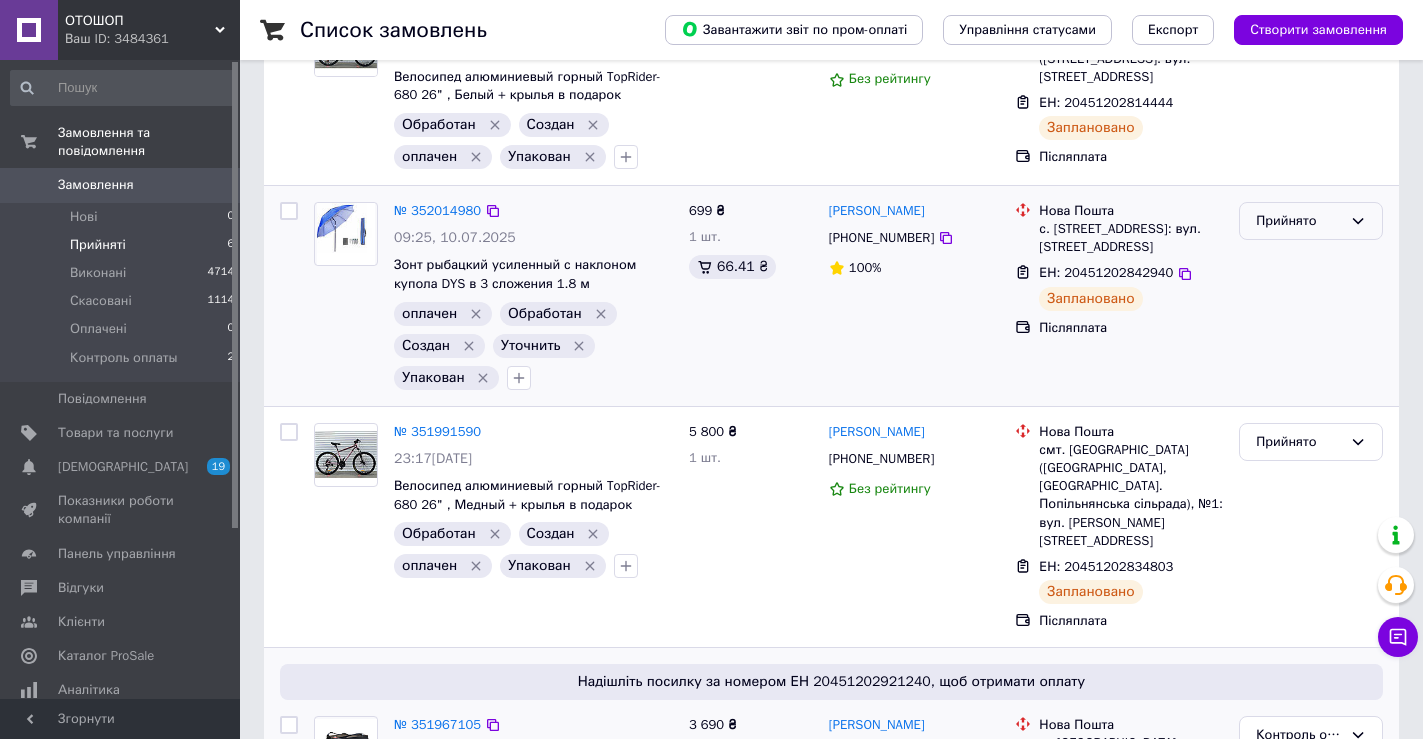 click on "Прийнято" at bounding box center [1299, 221] 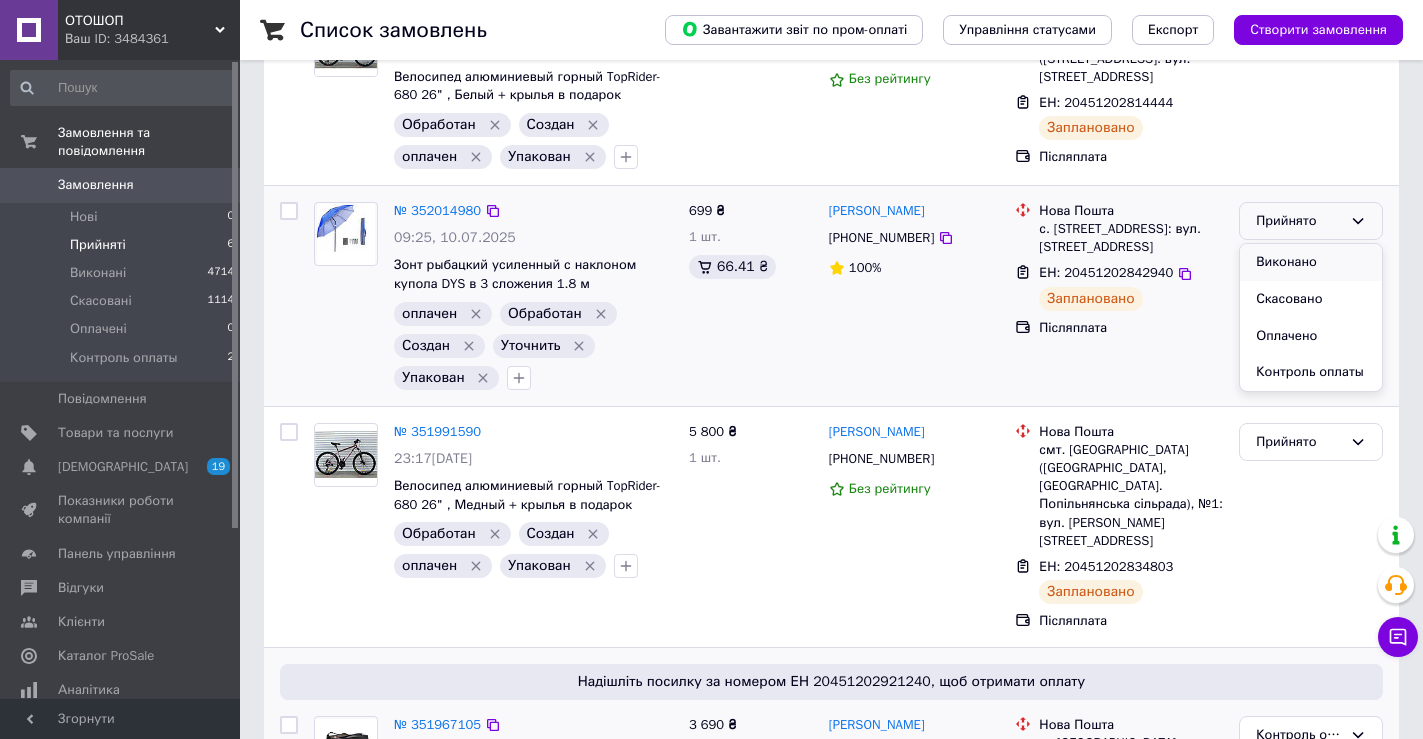 click on "Виконано" at bounding box center (1311, 262) 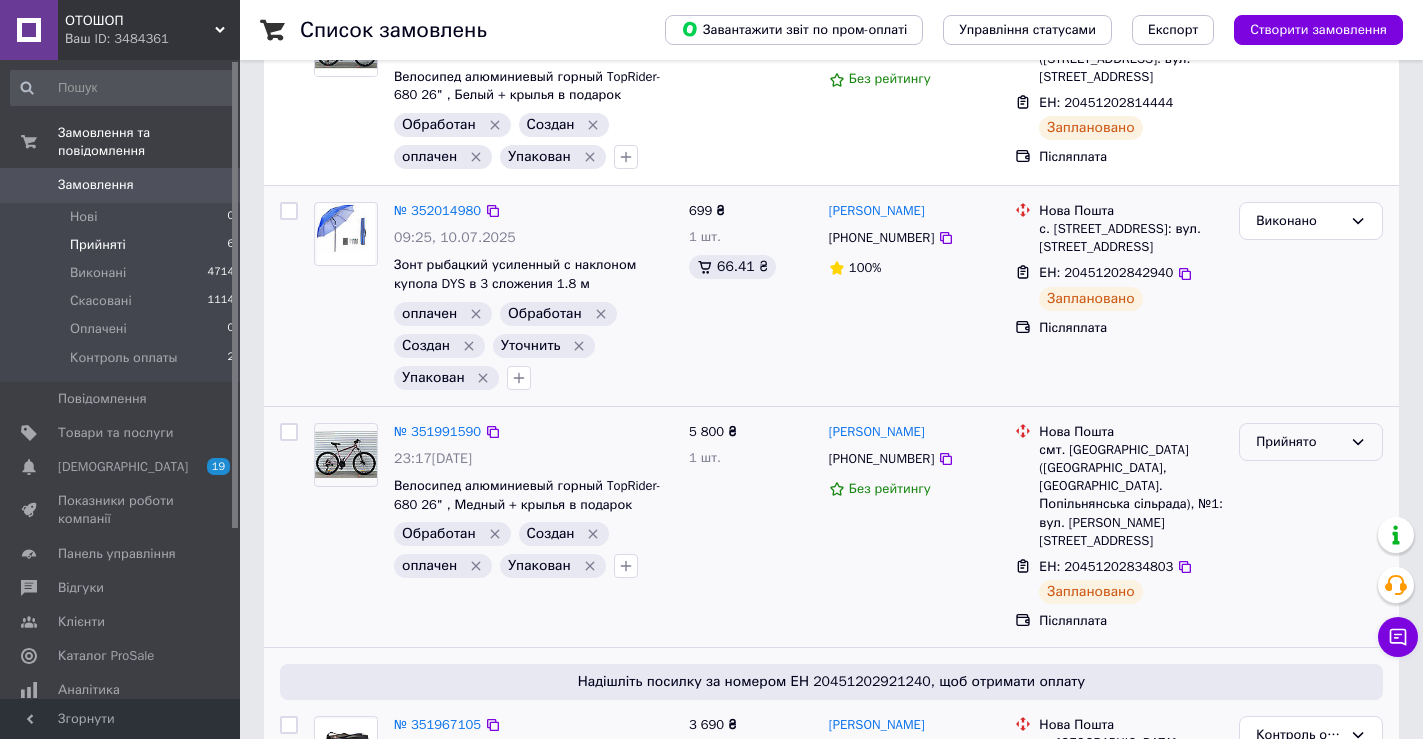 click on "Прийнято" at bounding box center (1299, 442) 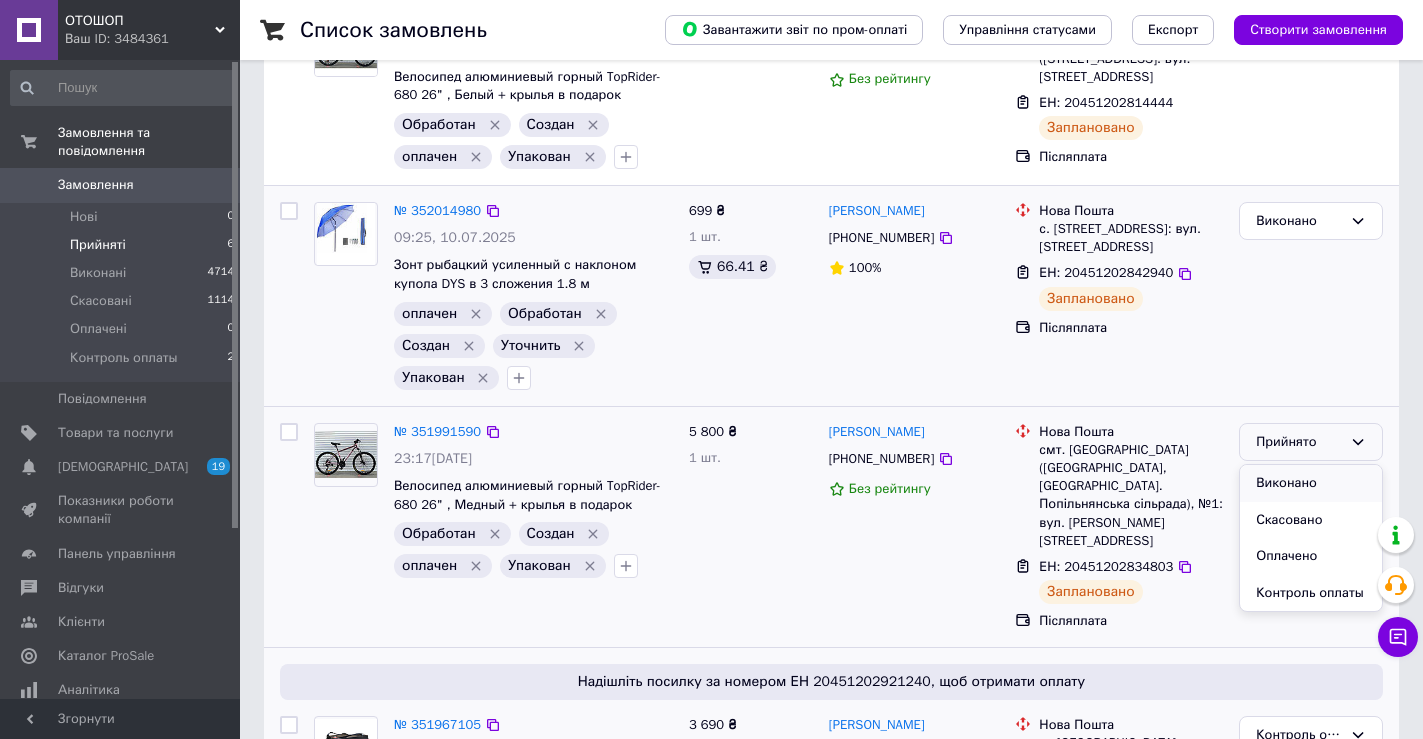 click on "Виконано" at bounding box center [1311, 483] 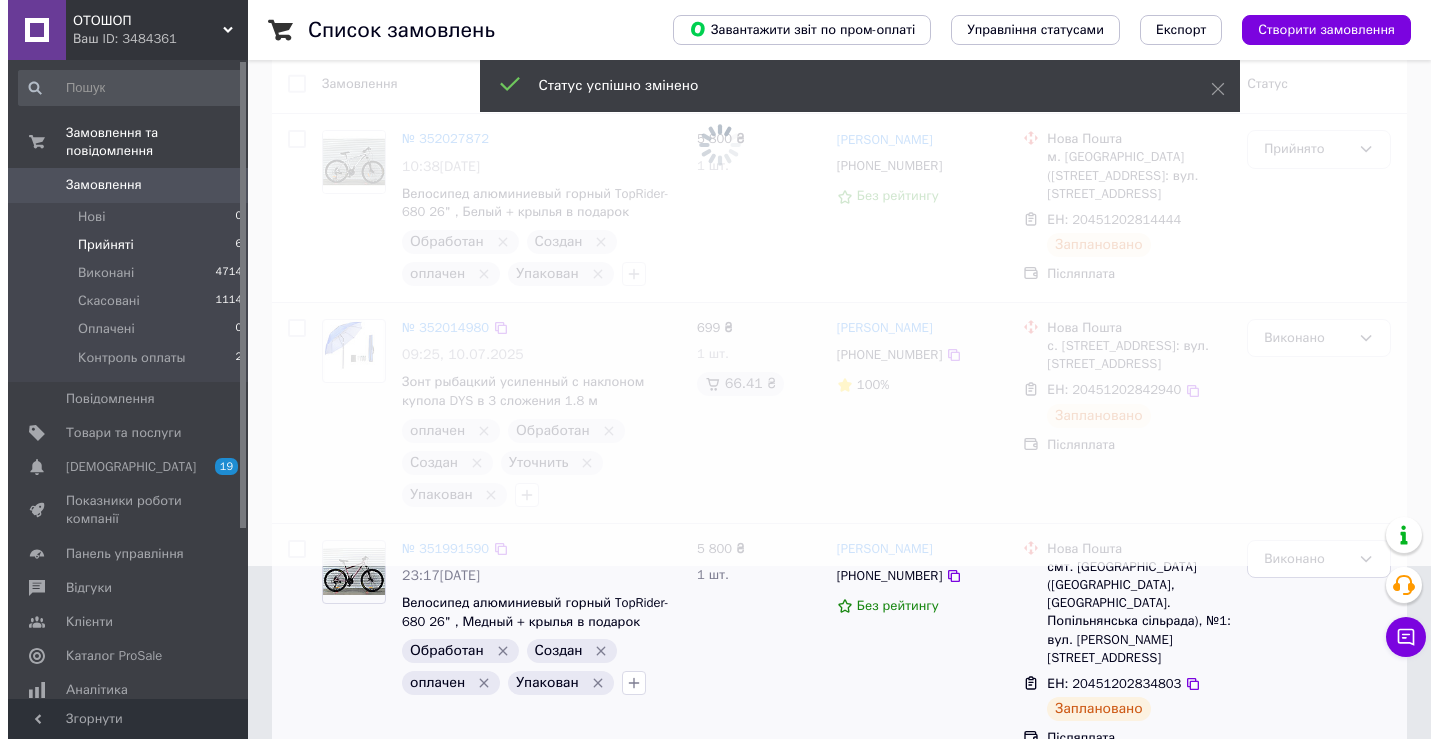 scroll, scrollTop: 0, scrollLeft: 0, axis: both 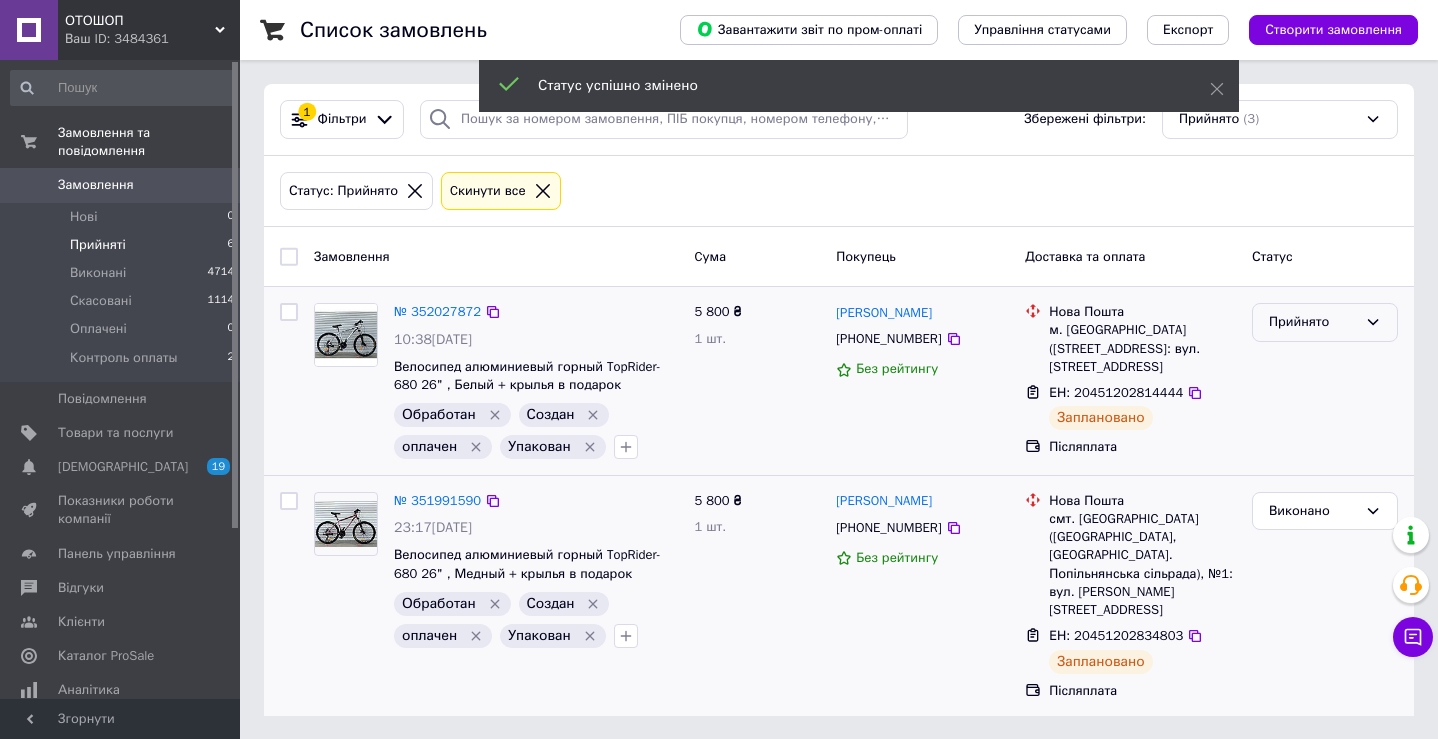click on "Прийнято" at bounding box center [1313, 322] 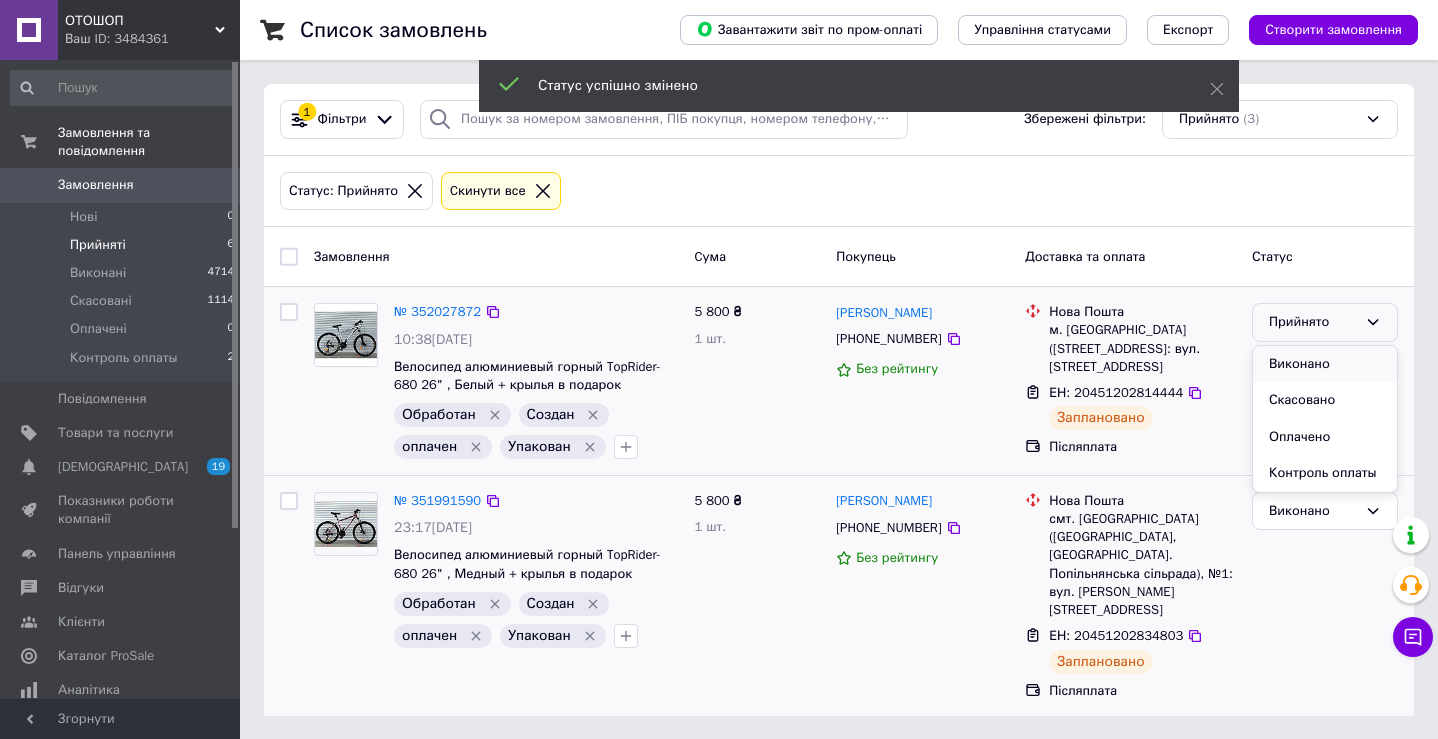click on "Виконано" at bounding box center (1325, 364) 